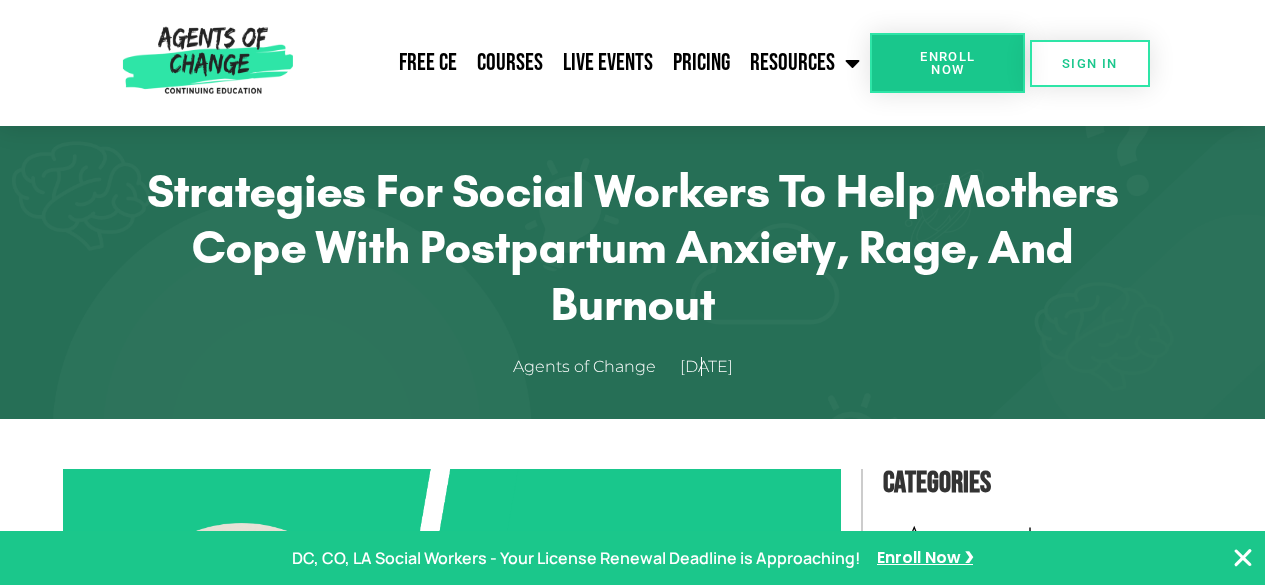 scroll, scrollTop: 0, scrollLeft: 0, axis: both 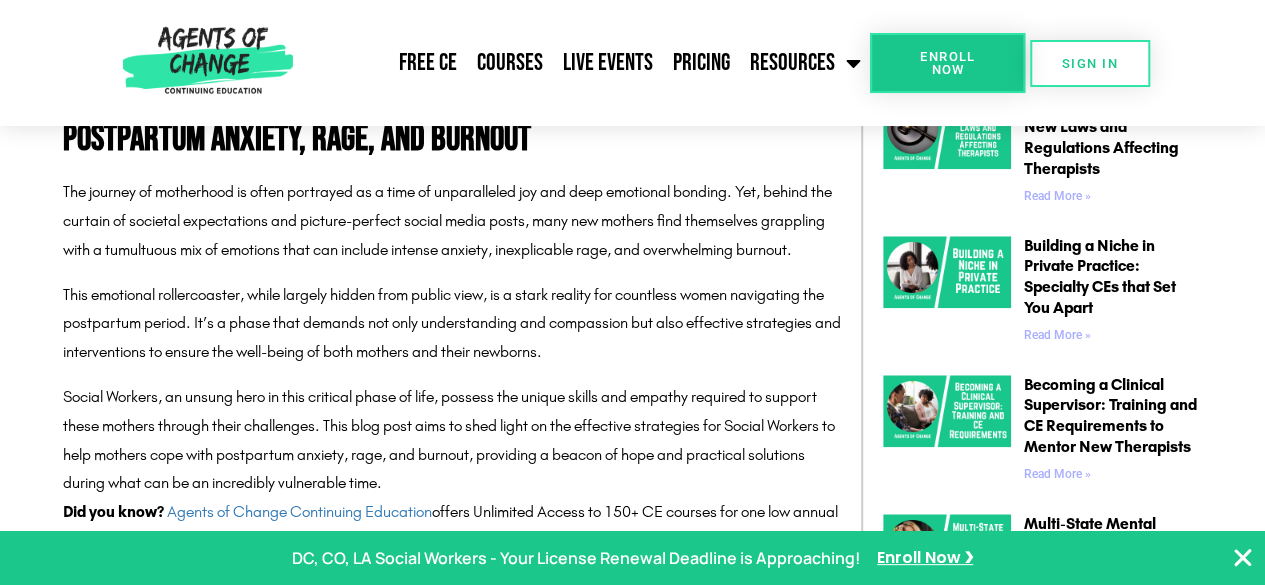 click on "This emotional rollercoaster, while largely hidden from public view, is a stark reality for countless women navigating the postpartum period. It’s a phase that demands not only understanding and compassion but also effective strategies and interventions to ensure the well-being of both mothers and their newborns." at bounding box center [452, 324] 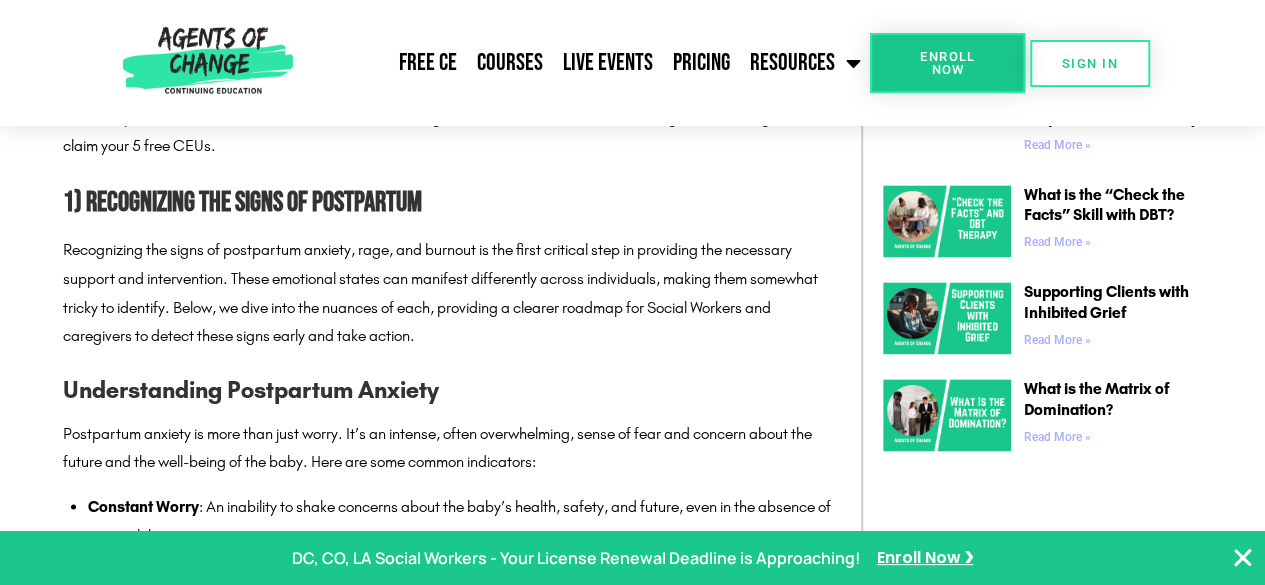 scroll, scrollTop: 1320, scrollLeft: 0, axis: vertical 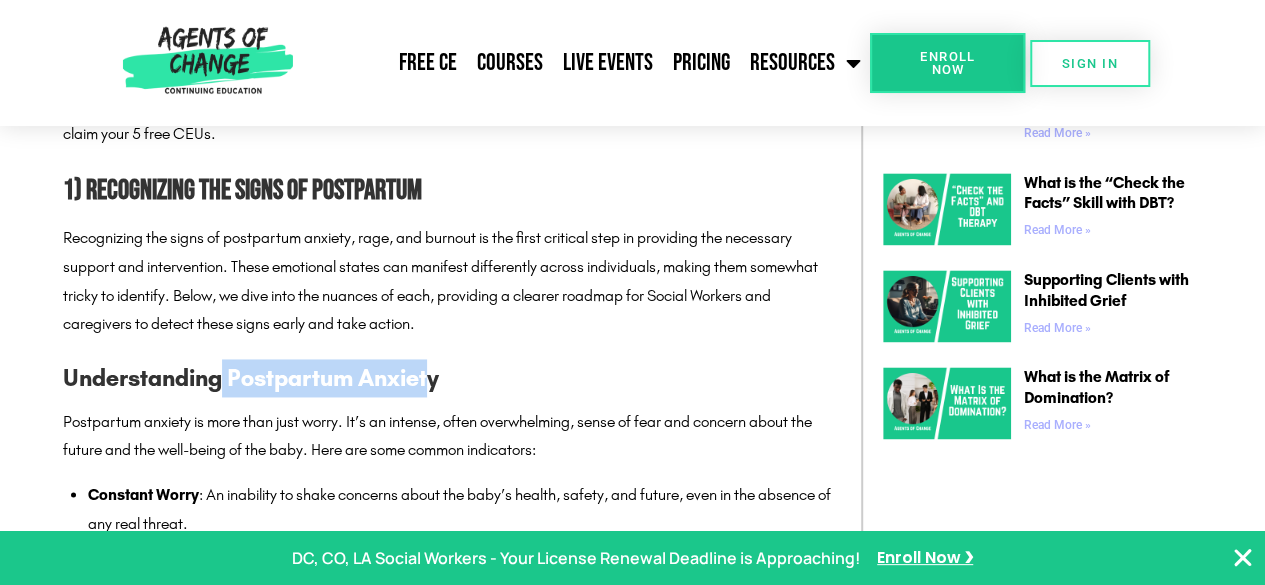 drag, startPoint x: 433, startPoint y: 404, endPoint x: 224, endPoint y: 401, distance: 209.02153 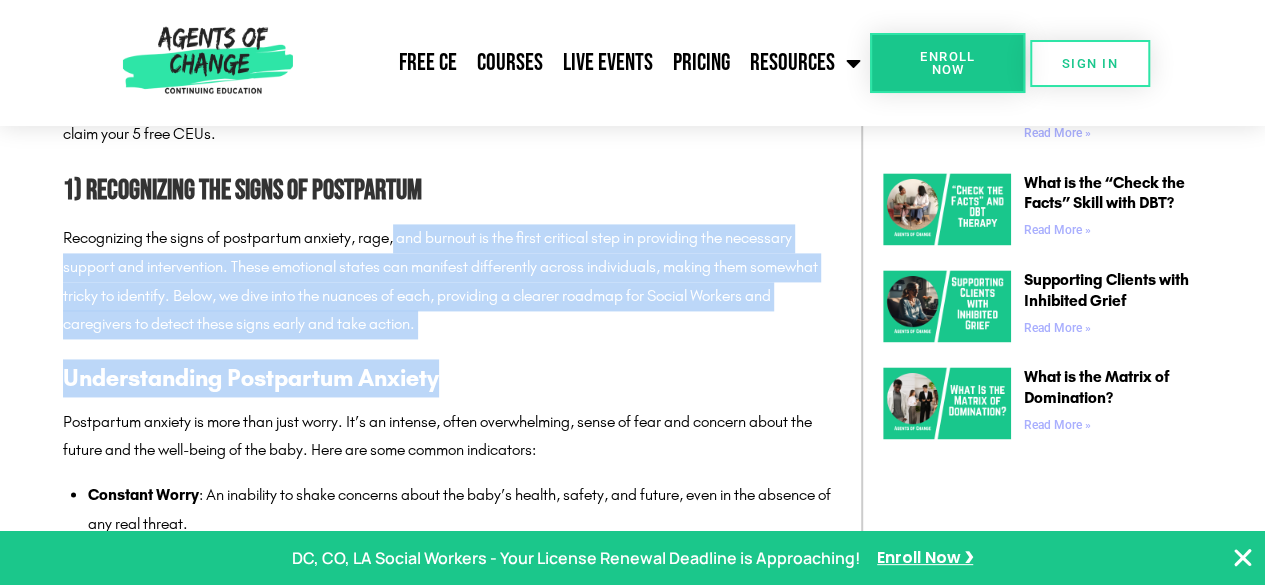 drag, startPoint x: 398, startPoint y: 273, endPoint x: 472, endPoint y: 417, distance: 161.9012 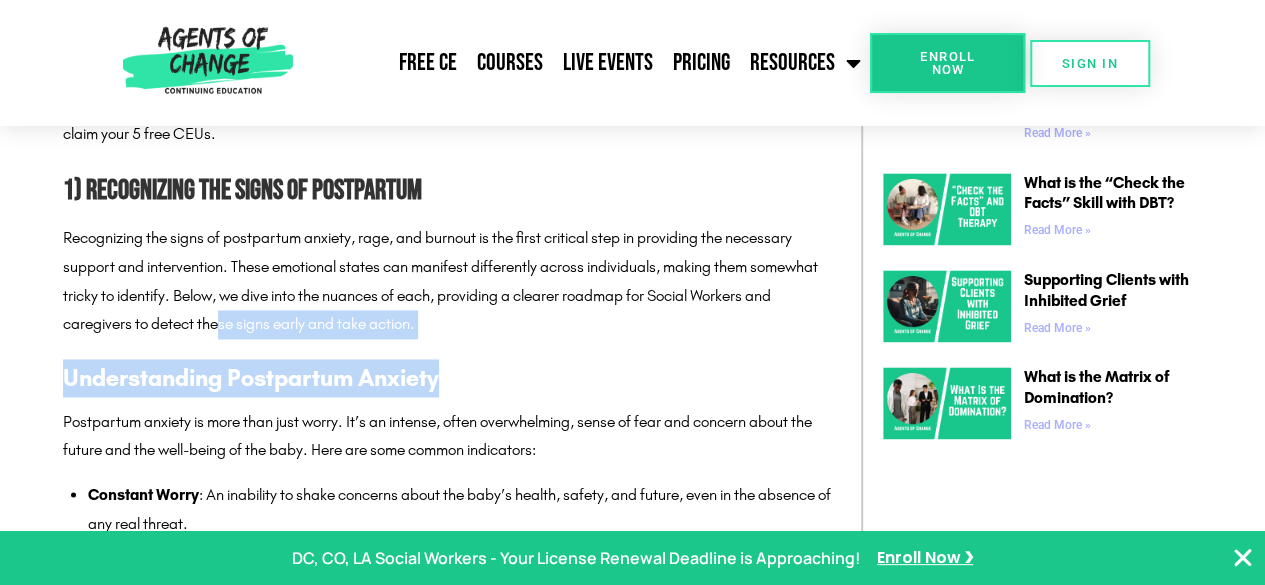 drag, startPoint x: 471, startPoint y: 407, endPoint x: 218, endPoint y: 367, distance: 256.14255 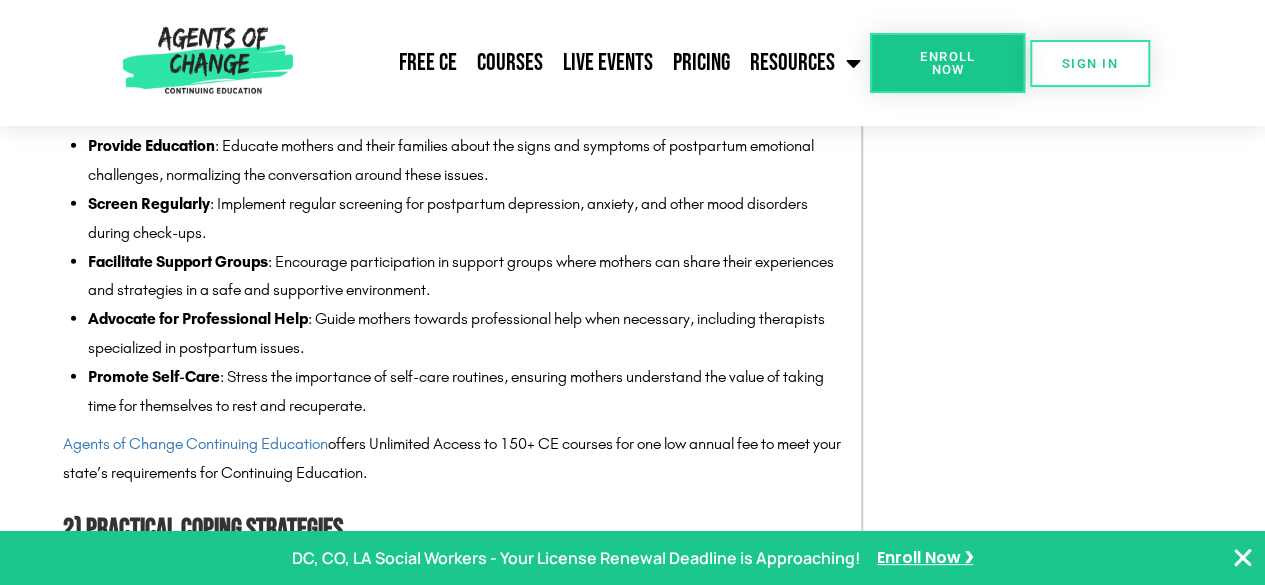 scroll, scrollTop: 2655, scrollLeft: 0, axis: vertical 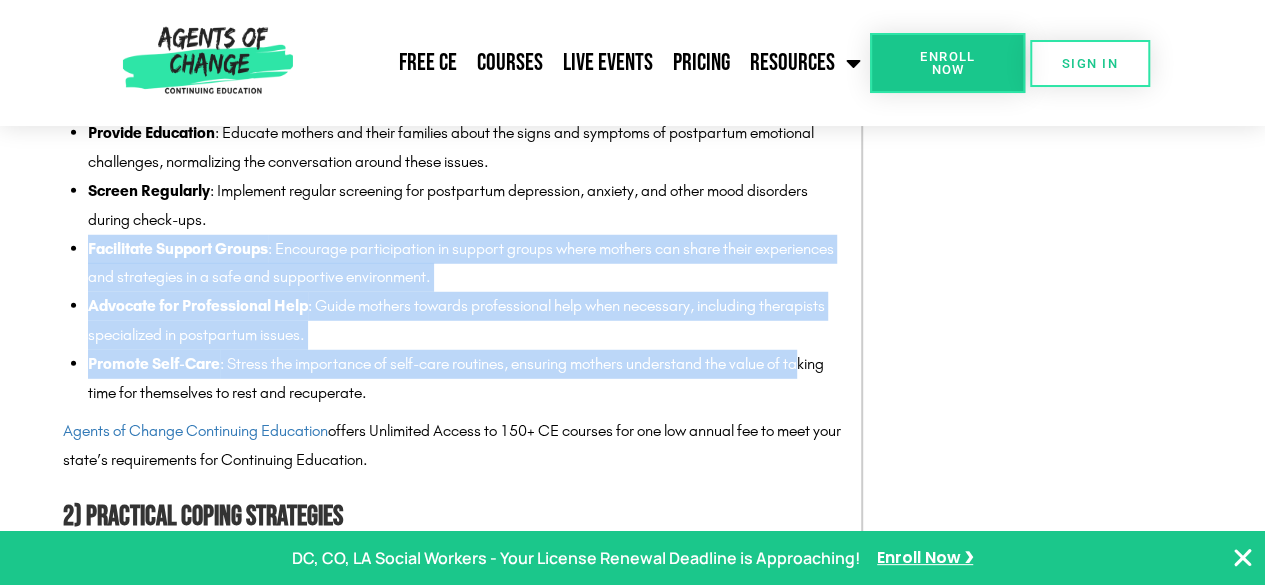 drag, startPoint x: 776, startPoint y: 277, endPoint x: 806, endPoint y: 431, distance: 156.89487 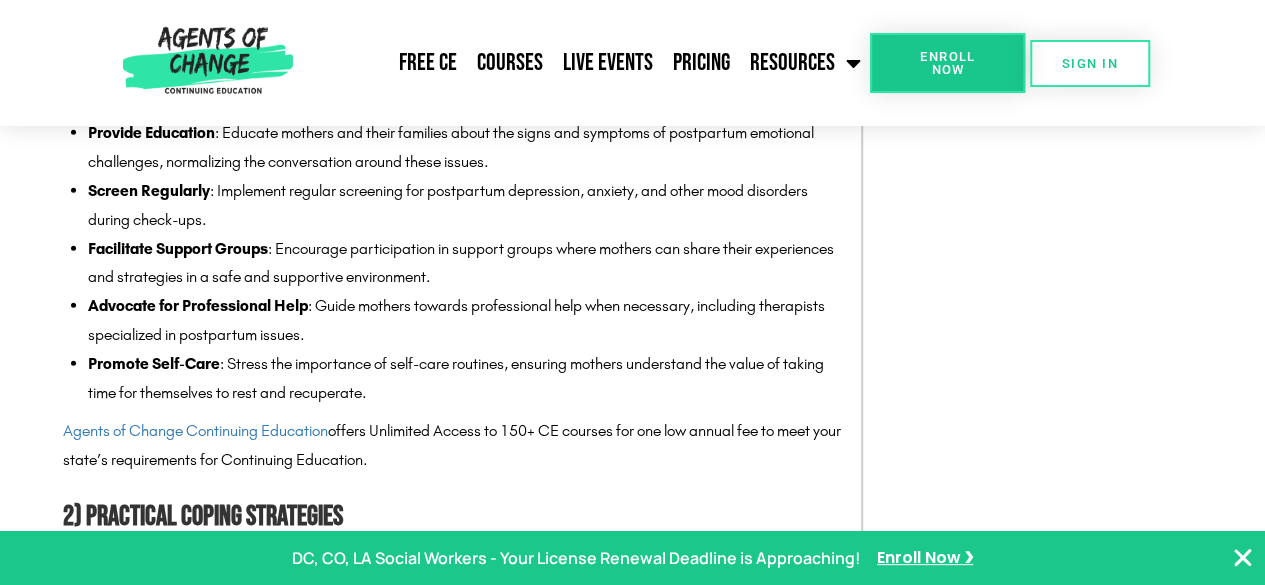click on "Promote Self-Care : Stress the importance of self-care routines, ensuring mothers understand the value of taking time for themselves to rest and recuperate." at bounding box center [464, 379] 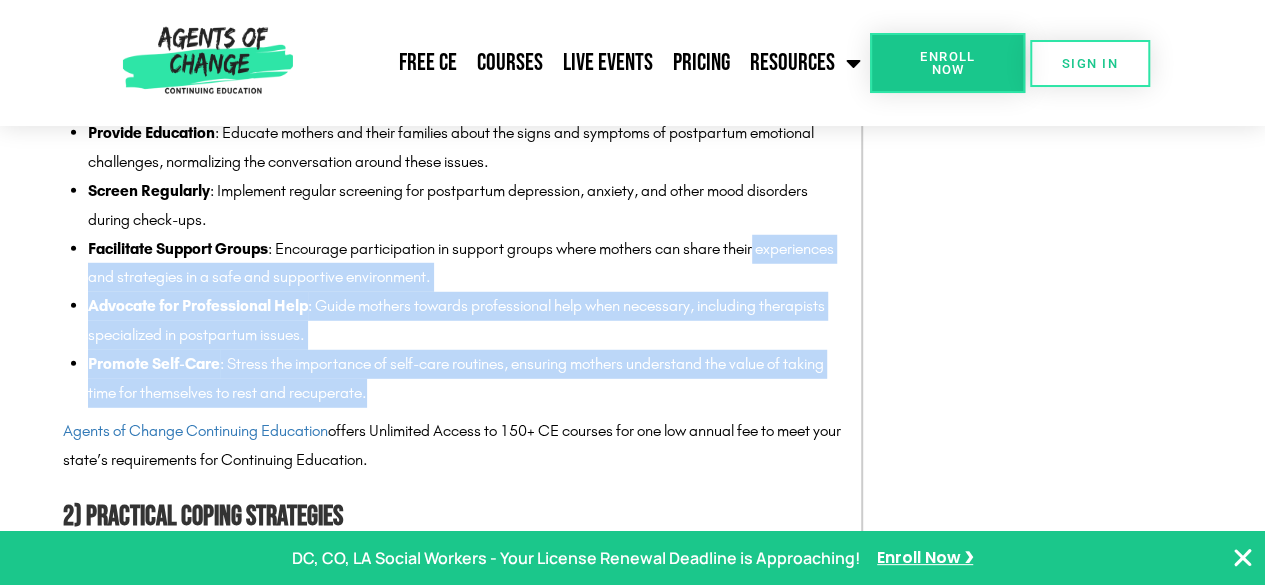 drag, startPoint x: 810, startPoint y: 451, endPoint x: 804, endPoint y: 310, distance: 141.12761 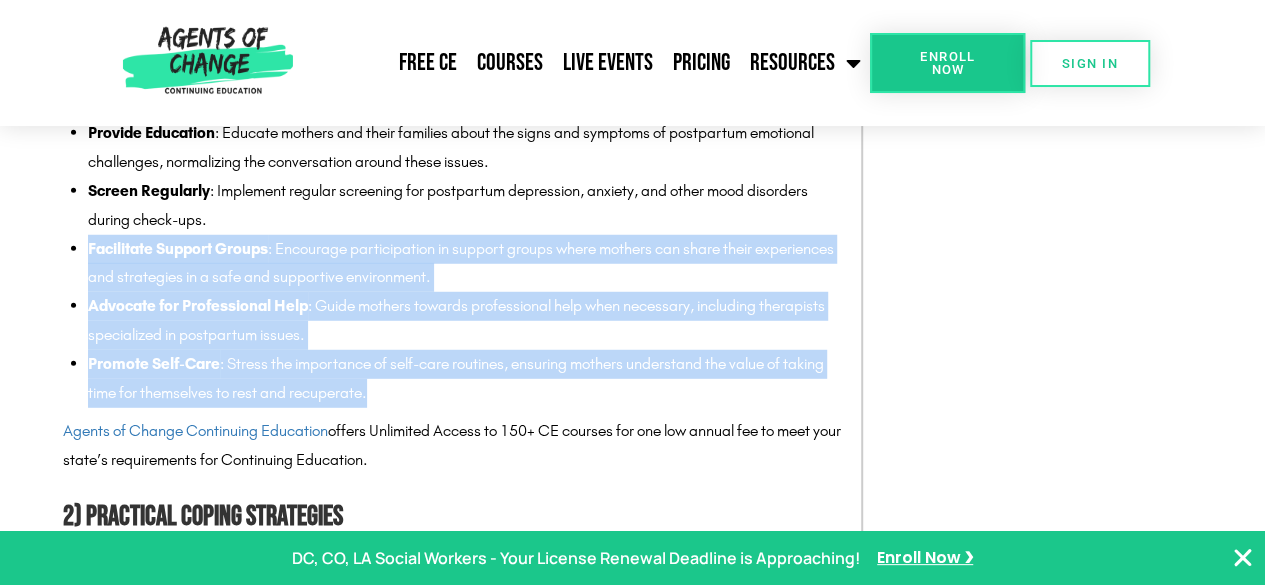 drag, startPoint x: 769, startPoint y: 276, endPoint x: 743, endPoint y: 457, distance: 182.85786 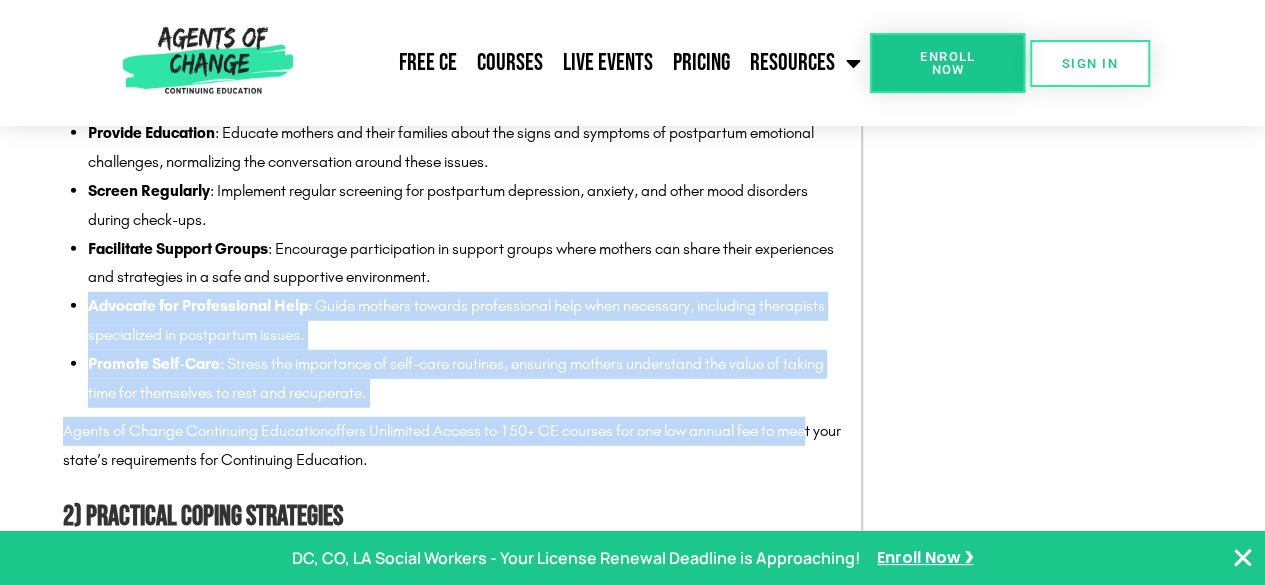 drag, startPoint x: 818, startPoint y: 495, endPoint x: 822, endPoint y: 338, distance: 157.05095 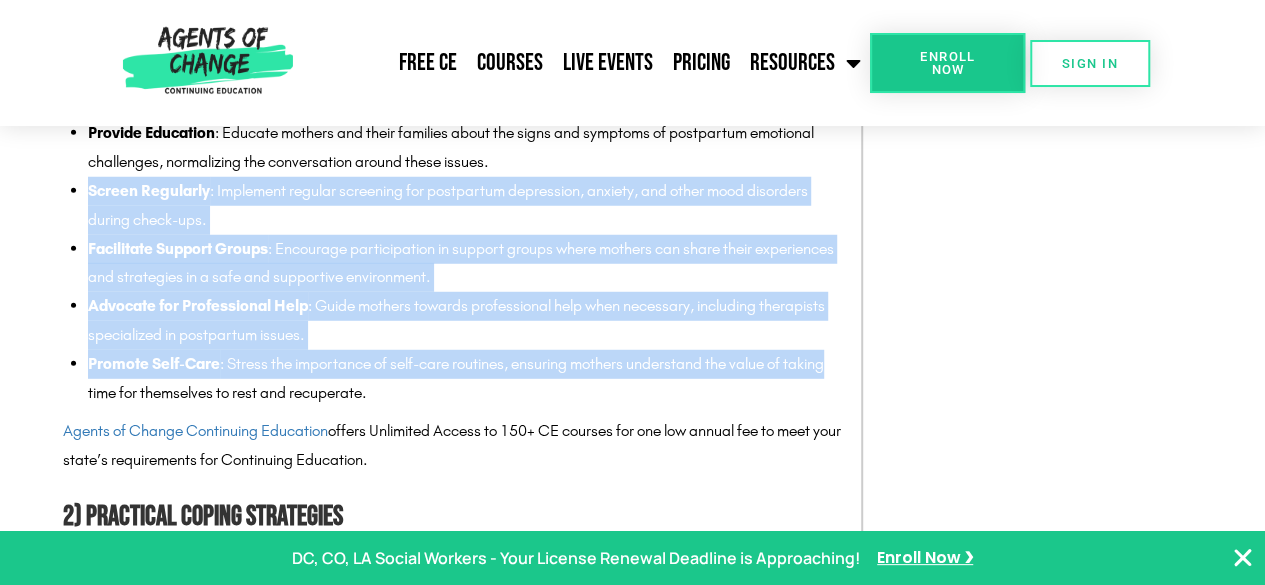 drag, startPoint x: 664, startPoint y: 220, endPoint x: 834, endPoint y: 432, distance: 271.74252 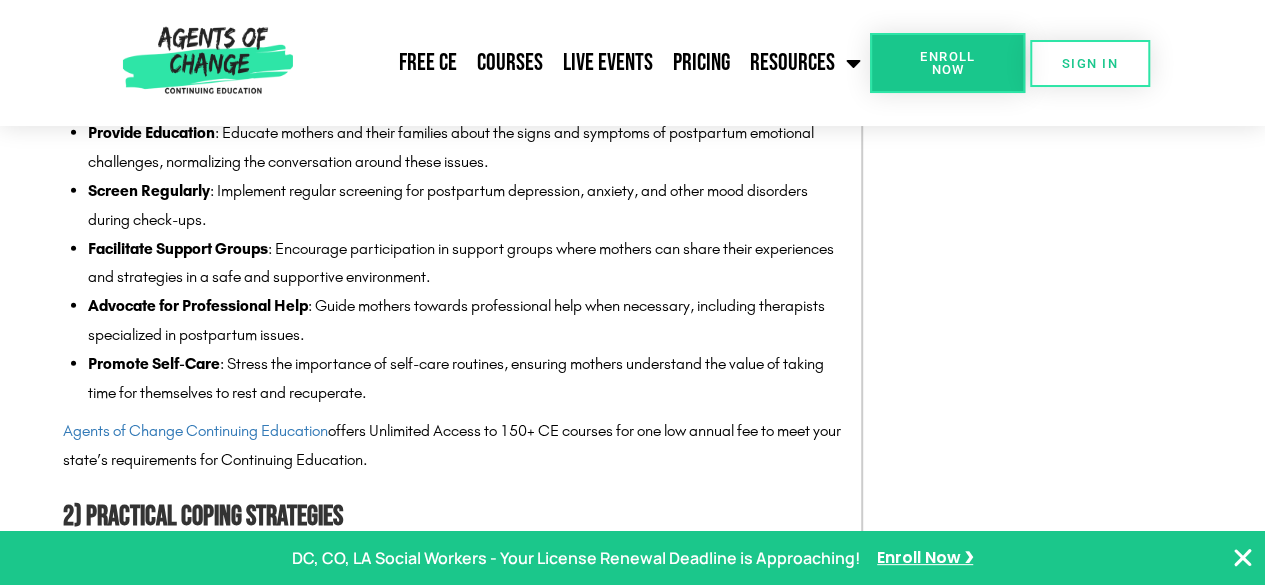 click on "Categories
Announcements
ASWB Tips and Tricks
Continuing Education
Jobs and Careers
LCSW Posts
LMSW Posts
State Licensing Requirements
Popular Posts
Telehealth in 2025 and Beyond: Key Trends Shaping Online Therapy
Read More »
Legal Updates for 2025: New Laws and Regulations Affecting Therapists
Read More »
Building a Niche in Private Practice: Specialty CEs that Set You Apart
Read More »
Becoming a Clinical Supervisor: Training and CE Requirements to Mentor New Therapists
Read More »
Read More »" at bounding box center [1032, 1956] 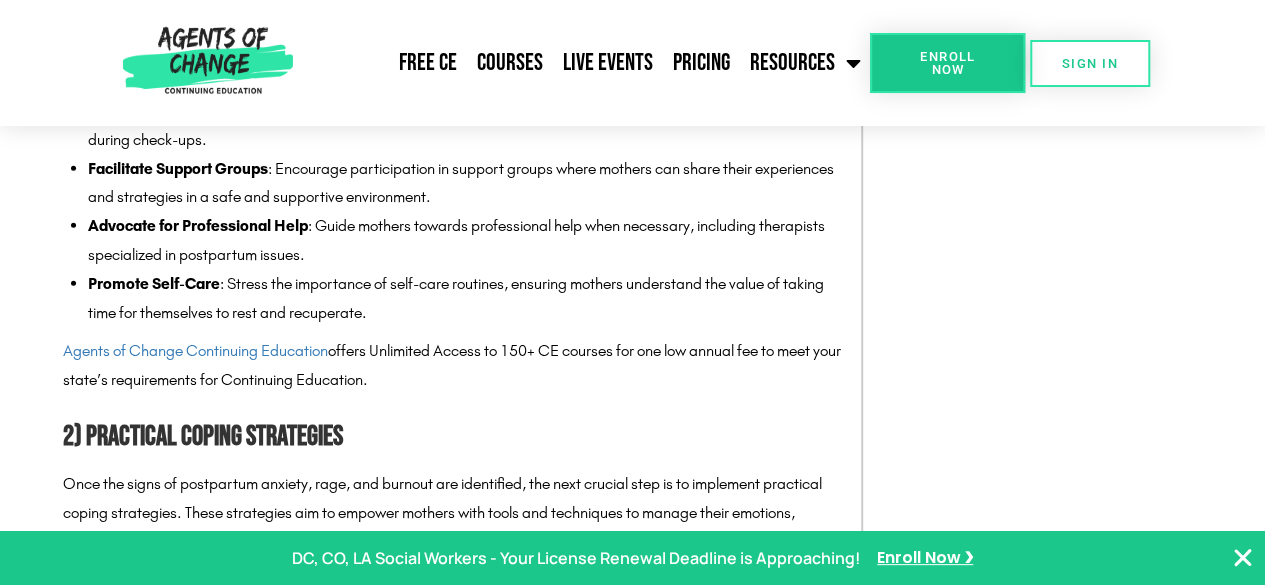 scroll, scrollTop: 2775, scrollLeft: 0, axis: vertical 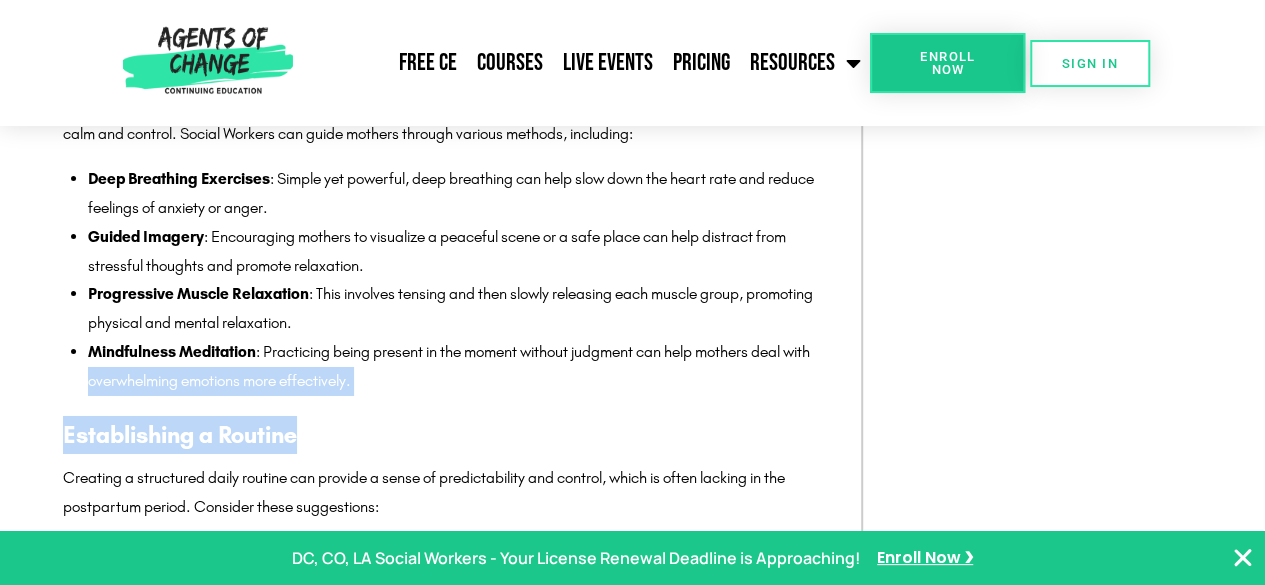 drag, startPoint x: 849, startPoint y: 467, endPoint x: 838, endPoint y: 398, distance: 69.87131 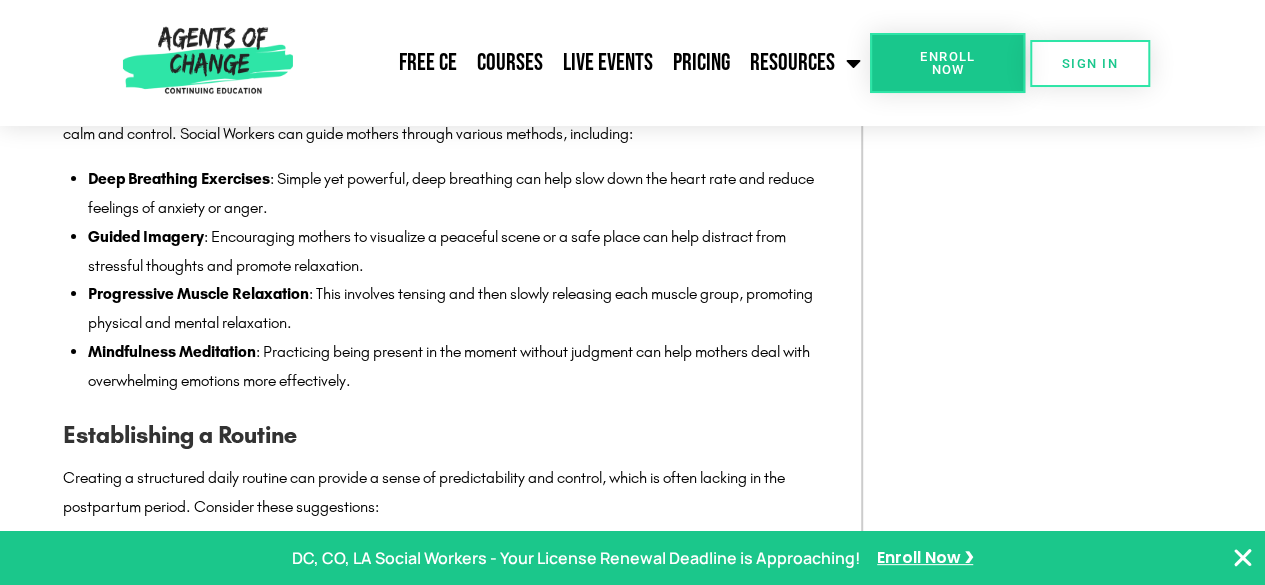 click on "Strategies for Social Workers to Help Mothers Cope with Postpartum Anxiety, Rage, and Burnout
The journey of motherhood is often portrayed as a time of unparalleled joy and deep emotional bonding. Yet, behind the curtain of societal expectations and picture-perfect social media posts, many new mothers find themselves grappling with a tumultuous mix of emotions that can include intense anxiety, inexplicable rage, and overwhelming burnout.
This emotional rollercoaster, while largely hidden from public view, is a stark reality for countless women navigating the postpartum period. It’s a phase that demands not only understanding and compassion but also effective strategies and interventions to ensure the well-being of both mothers and their newborns.
Did you know?   Agents of Change Continuing Education  offers Unlimited Access to 150+ CE courses for one low annual fee to meet your state’s requirements for Continuing Education credits.
We’ve helped thousands of Social Workers with Continuing Education,  learn more here" at bounding box center (462, 1343) 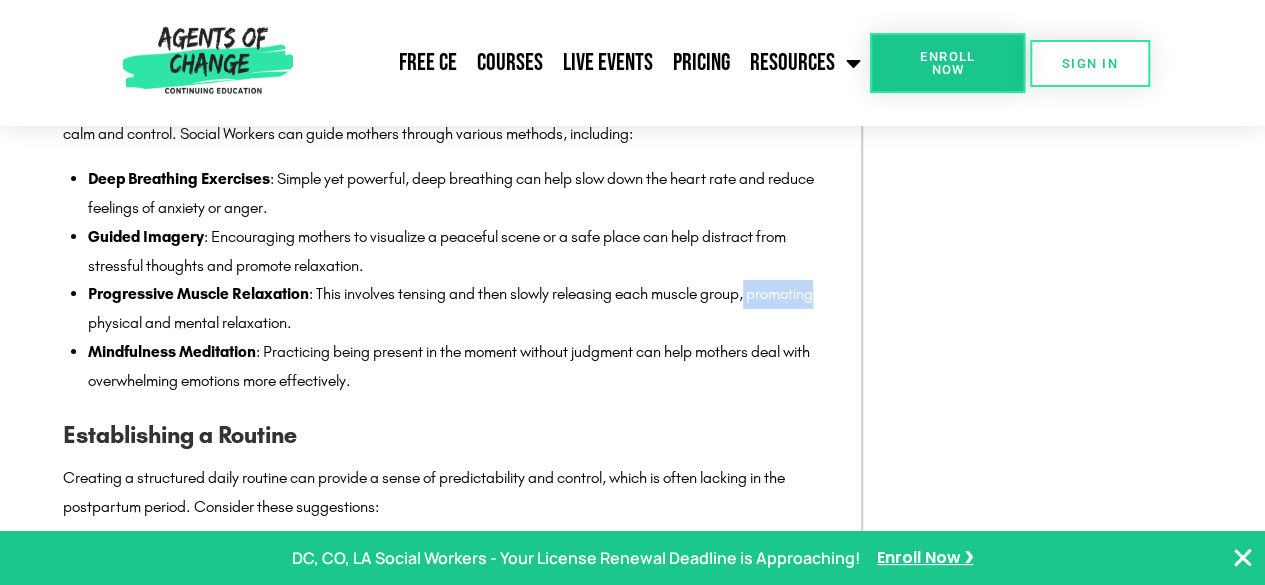 drag, startPoint x: 850, startPoint y: 361, endPoint x: 757, endPoint y: 345, distance: 94.36631 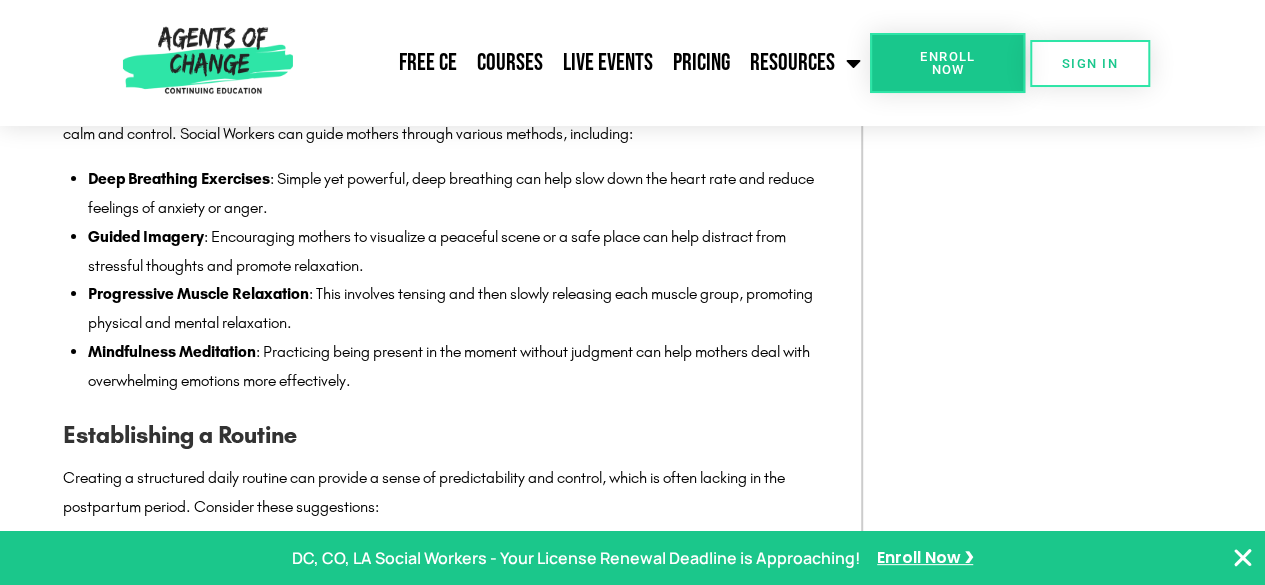 click on "Progressive Muscle Relaxation : This involves tensing and then slowly releasing each muscle group, promoting physical and mental relaxation." at bounding box center [464, 309] 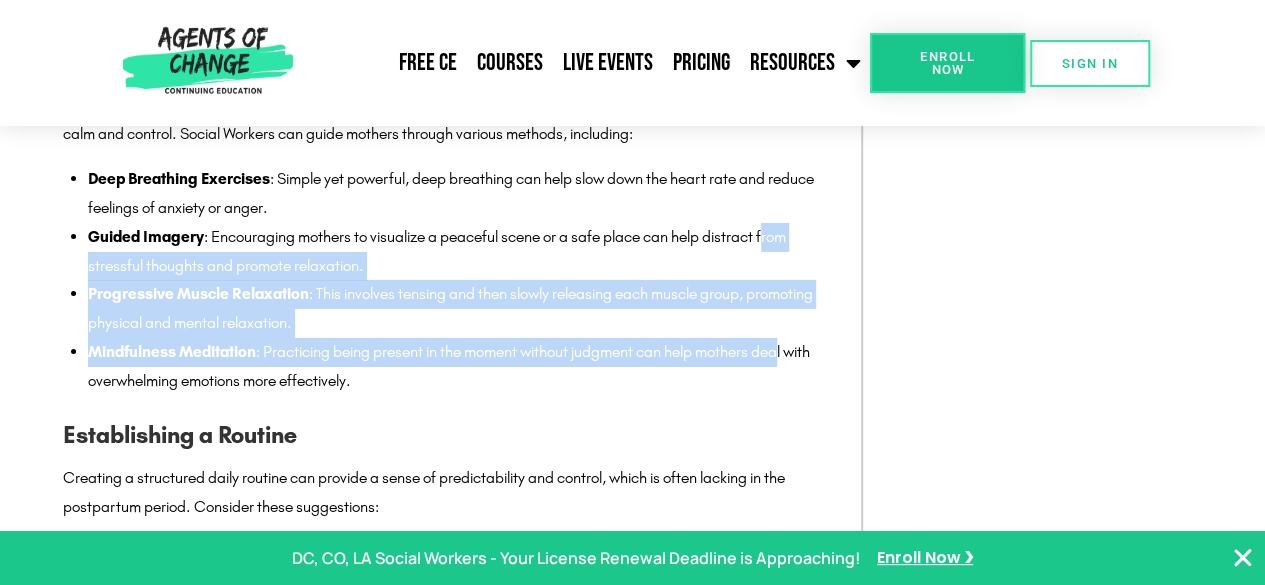 drag, startPoint x: 794, startPoint y: 401, endPoint x: 776, endPoint y: 299, distance: 103.57606 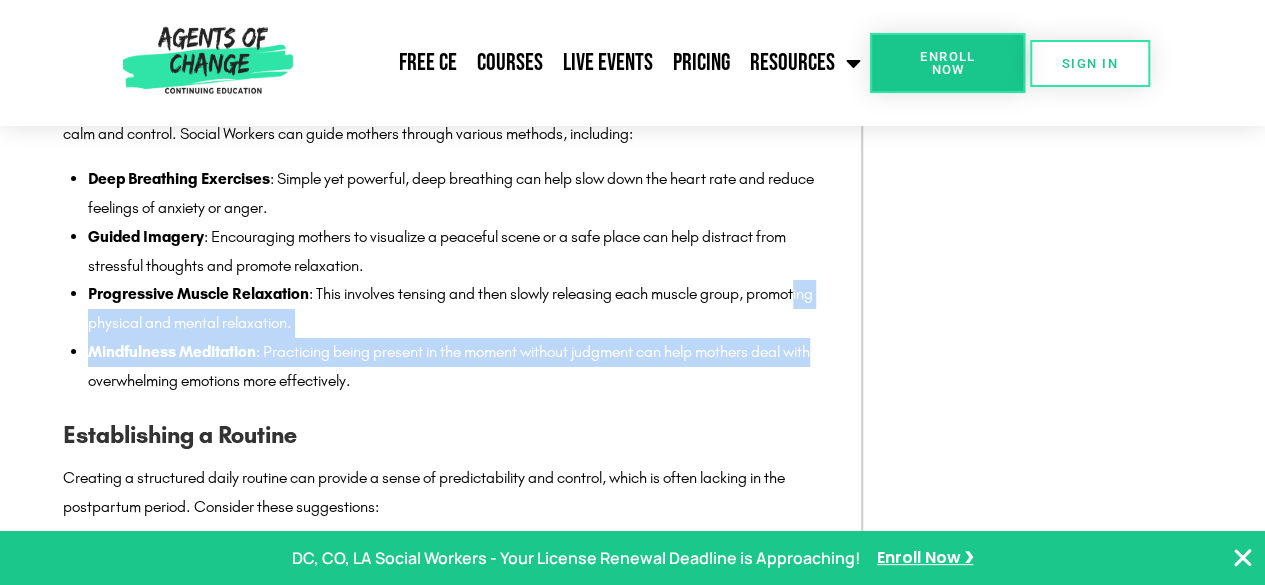 drag, startPoint x: 808, startPoint y: 337, endPoint x: 834, endPoint y: 411, distance: 78.434685 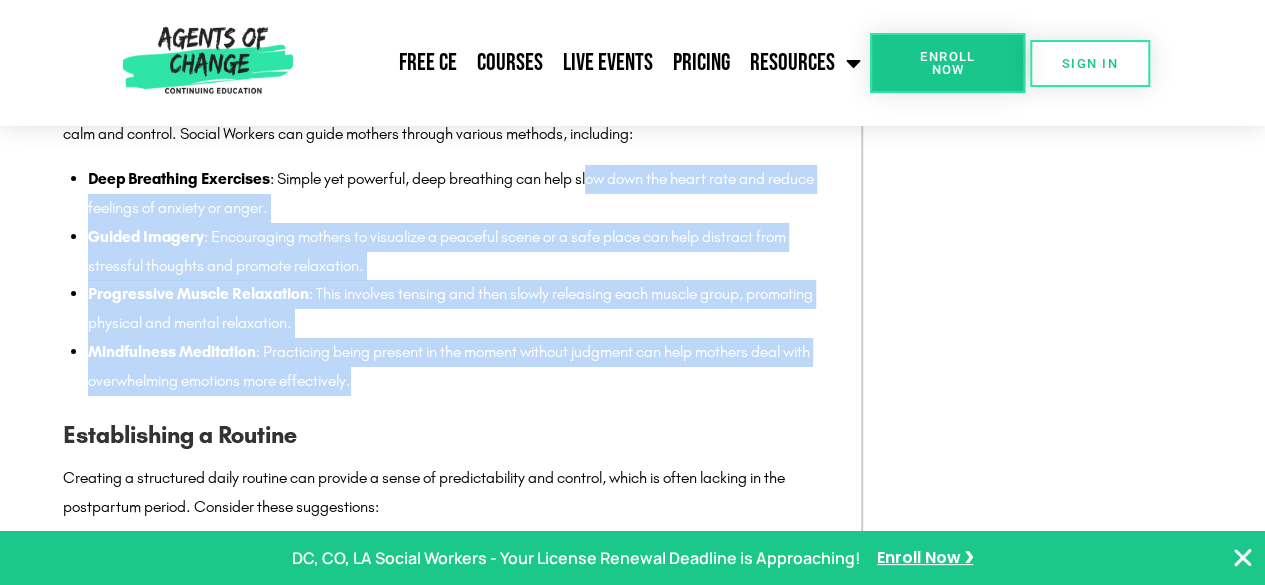drag, startPoint x: 563, startPoint y: 441, endPoint x: 600, endPoint y: 215, distance: 229.00873 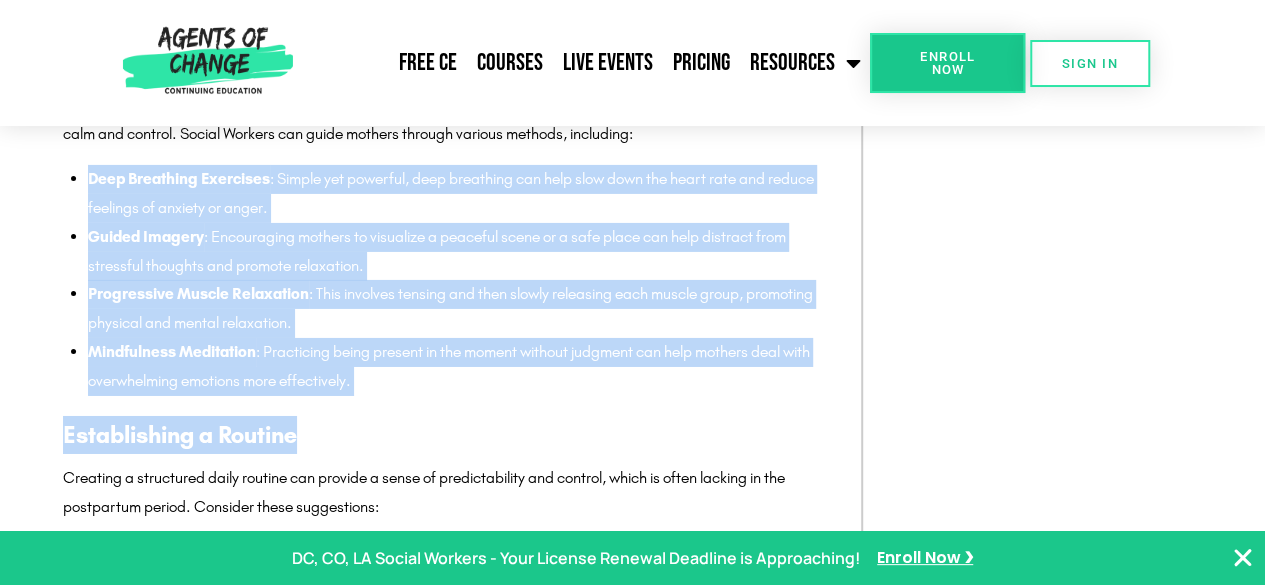 drag, startPoint x: 86, startPoint y: 233, endPoint x: 412, endPoint y: 467, distance: 401.28793 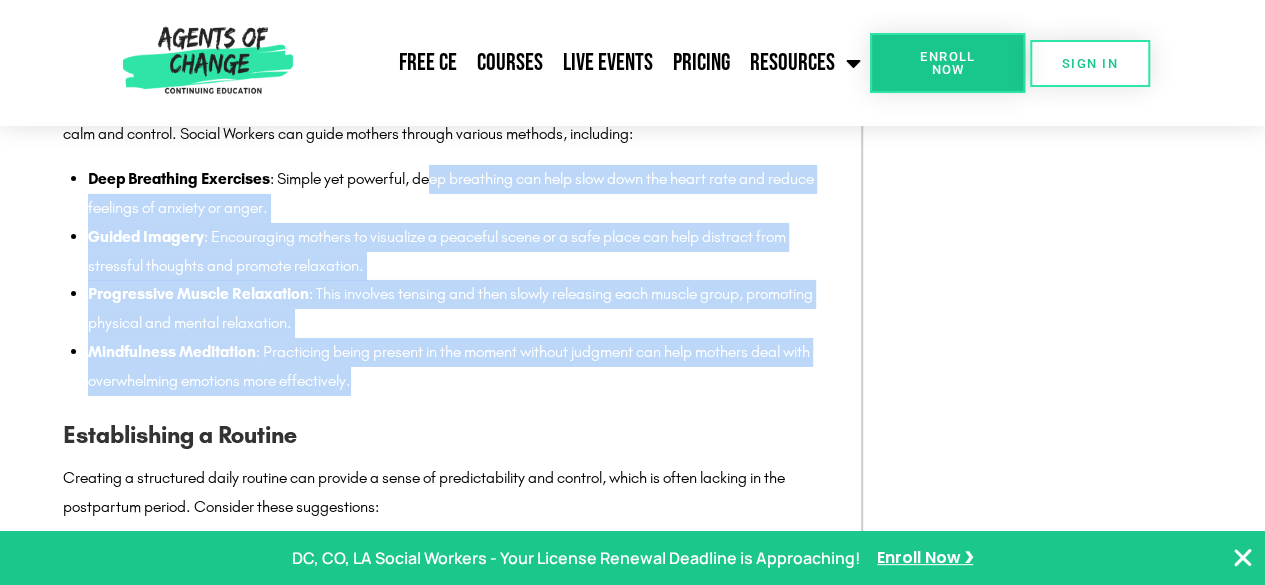 drag, startPoint x: 403, startPoint y: 451, endPoint x: 435, endPoint y: 226, distance: 227.26416 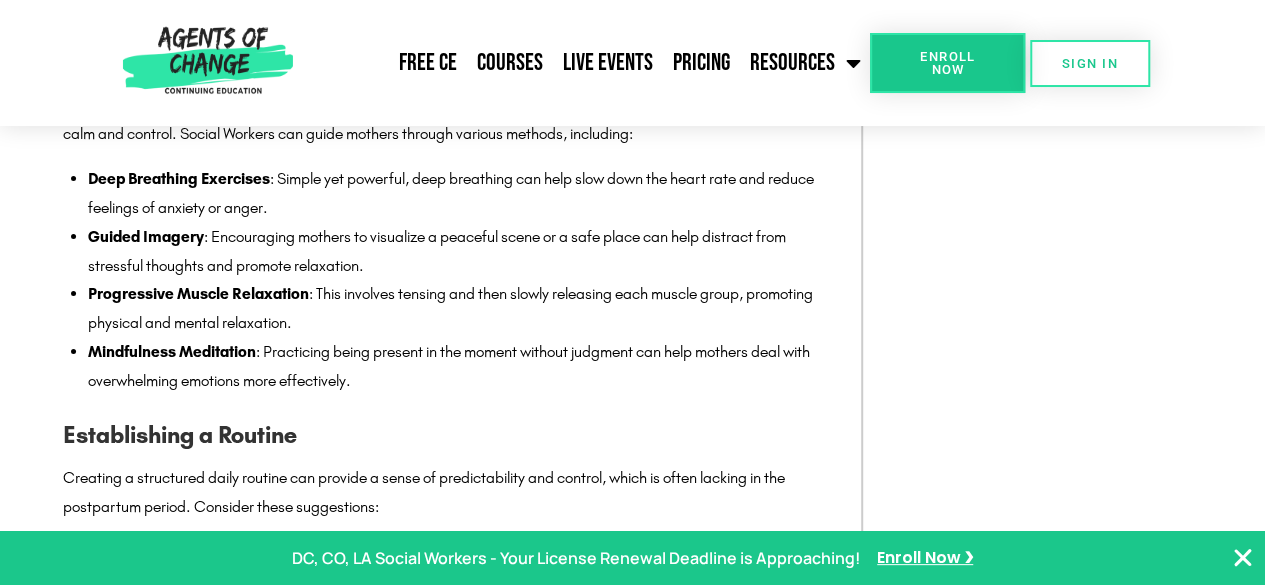 click on "Deep Breathing Exercises : Simple yet powerful, deep breathing can help slow down the heart rate and reduce feelings of anxiety or anger." at bounding box center (464, 194) 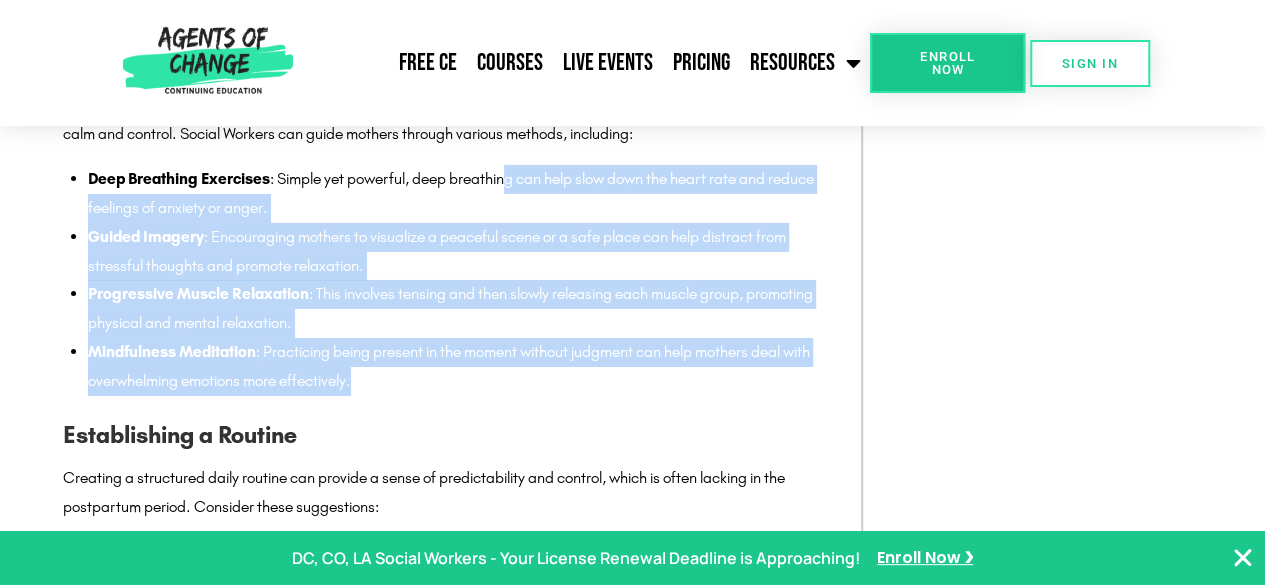 drag, startPoint x: 470, startPoint y: 430, endPoint x: 510, endPoint y: 245, distance: 189.27493 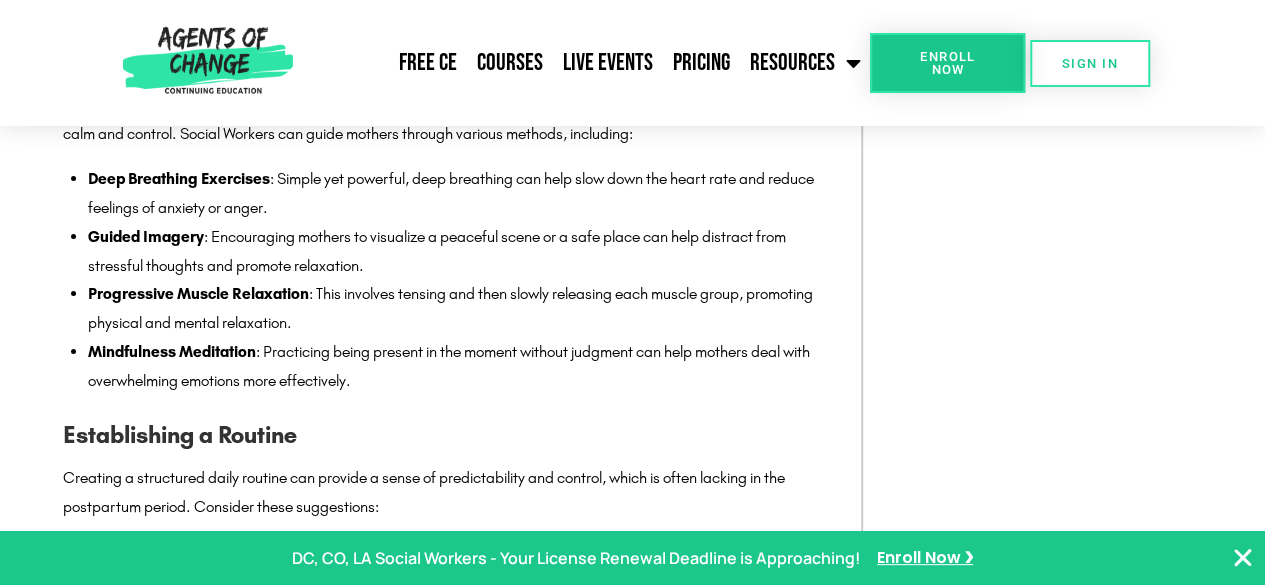 click on "Deep Breathing Exercises : Simple yet powerful, deep breathing can help slow down the heart rate and reduce feelings of anxiety or anger." at bounding box center [464, 194] 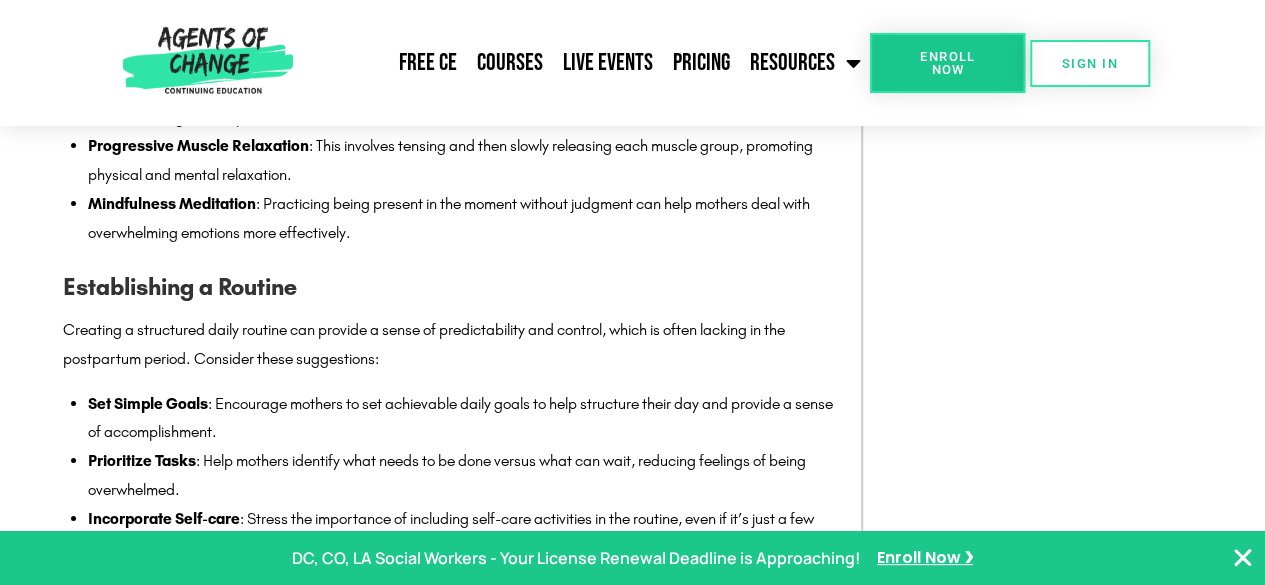scroll, scrollTop: 3428, scrollLeft: 0, axis: vertical 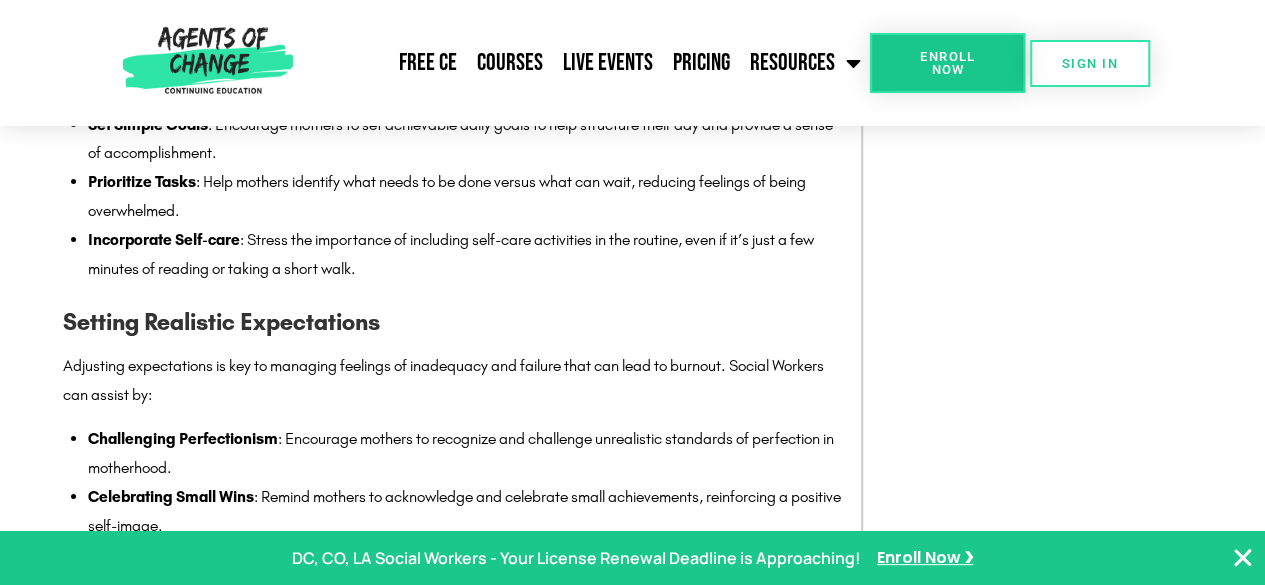 click on "Categories
Announcements
ASWB Tips and Tricks
Continuing Education
Jobs and Careers
LCSW Posts
LMSW Posts
State Licensing Requirements
Popular Posts
Telehealth in 2025 and Beyond: Key Trends Shaping Online Therapy
Read More »
Legal Updates for 2025: New Laws and Regulations Affecting Therapists
Read More »
Building a Niche in Private Practice: Specialty CEs that Set You Apart
Read More »
Becoming a Clinical Supervisor: Training and CE Requirements to Mentor New Therapists
Read More »
Read More »" at bounding box center [1032, 916] 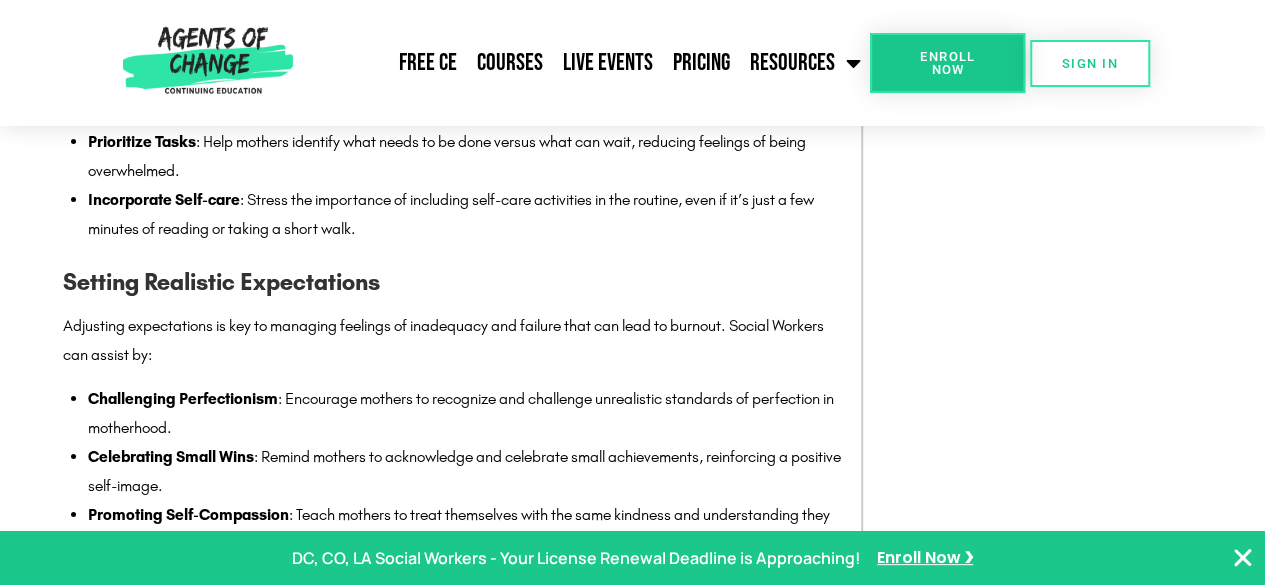 scroll, scrollTop: 3775, scrollLeft: 0, axis: vertical 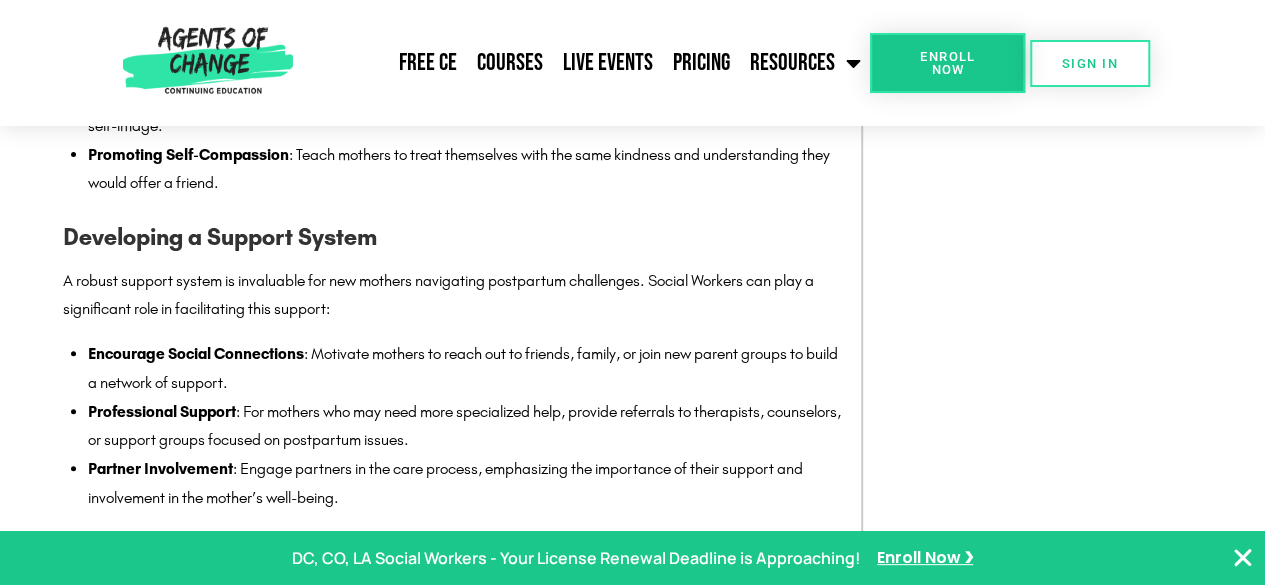 click on "Strategies for Social Workers to Help Mothers Cope with Postpartum Anxiety, Rage, and Burnout
Did you know?   Agents of Change Continuing Education
learn more here" at bounding box center [632, 516] 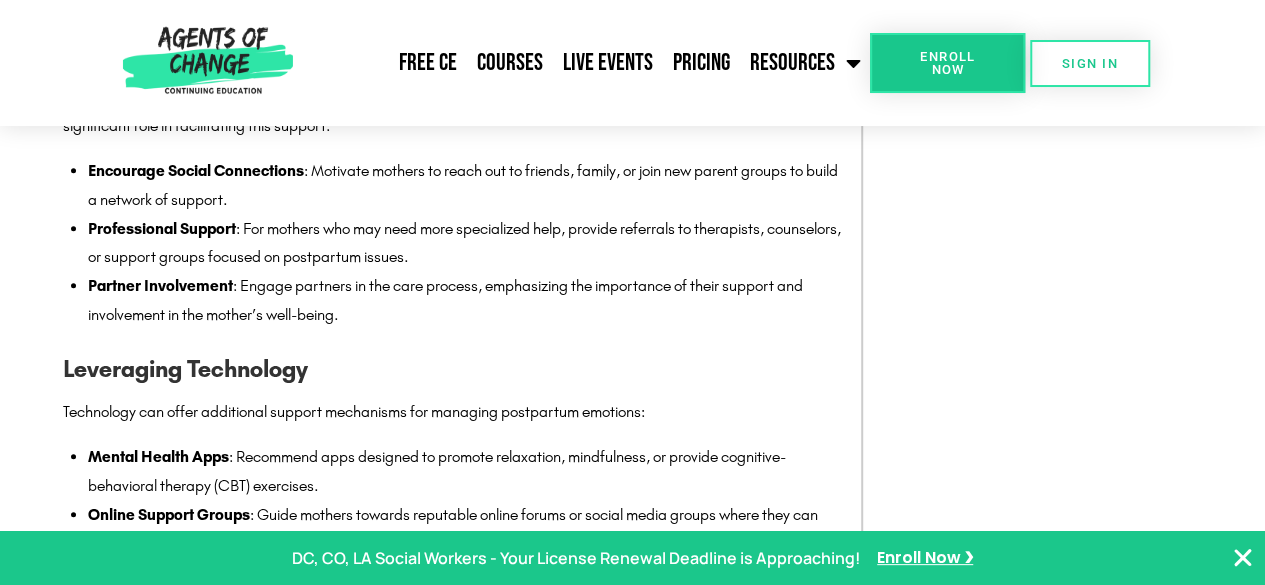 scroll, scrollTop: 4295, scrollLeft: 0, axis: vertical 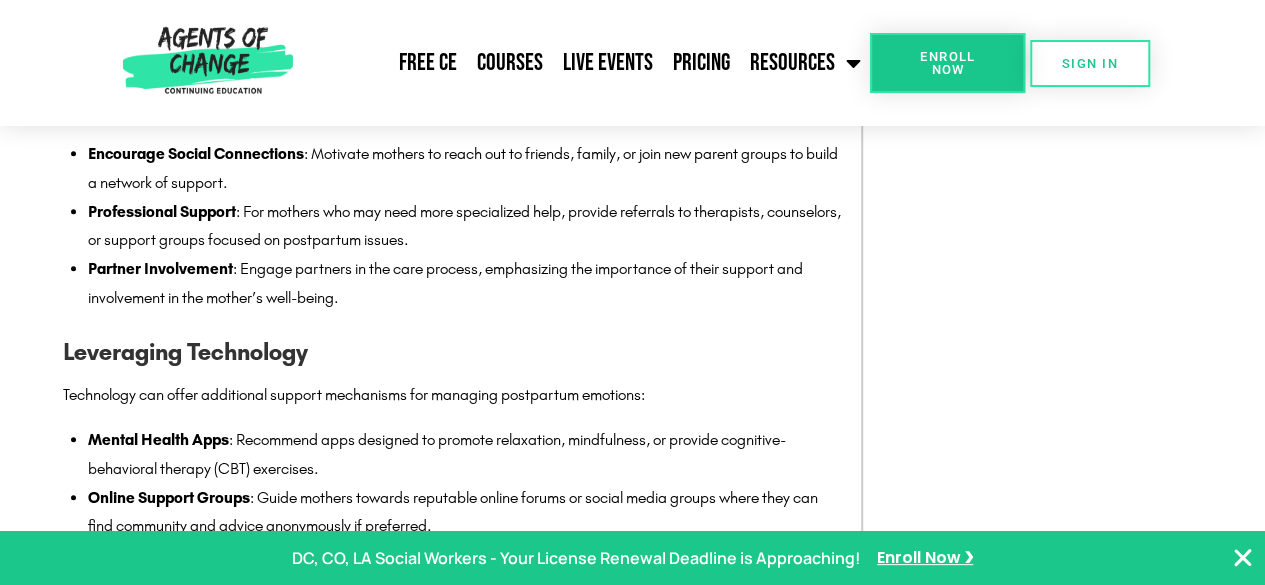 click at bounding box center (1243, 558) 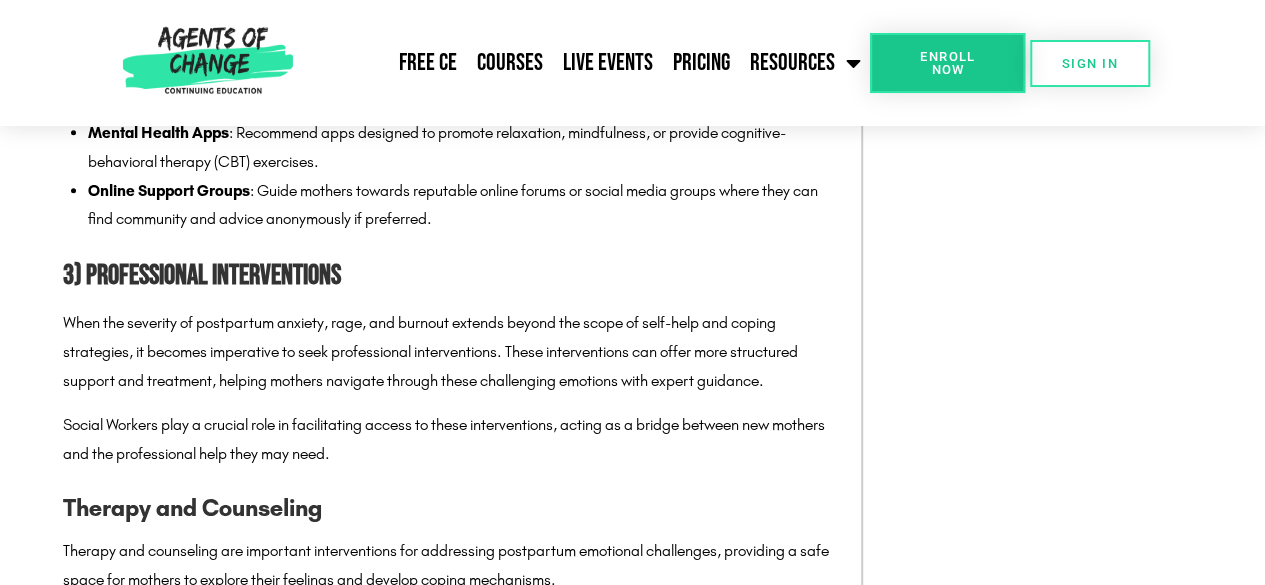 scroll, scrollTop: 4615, scrollLeft: 0, axis: vertical 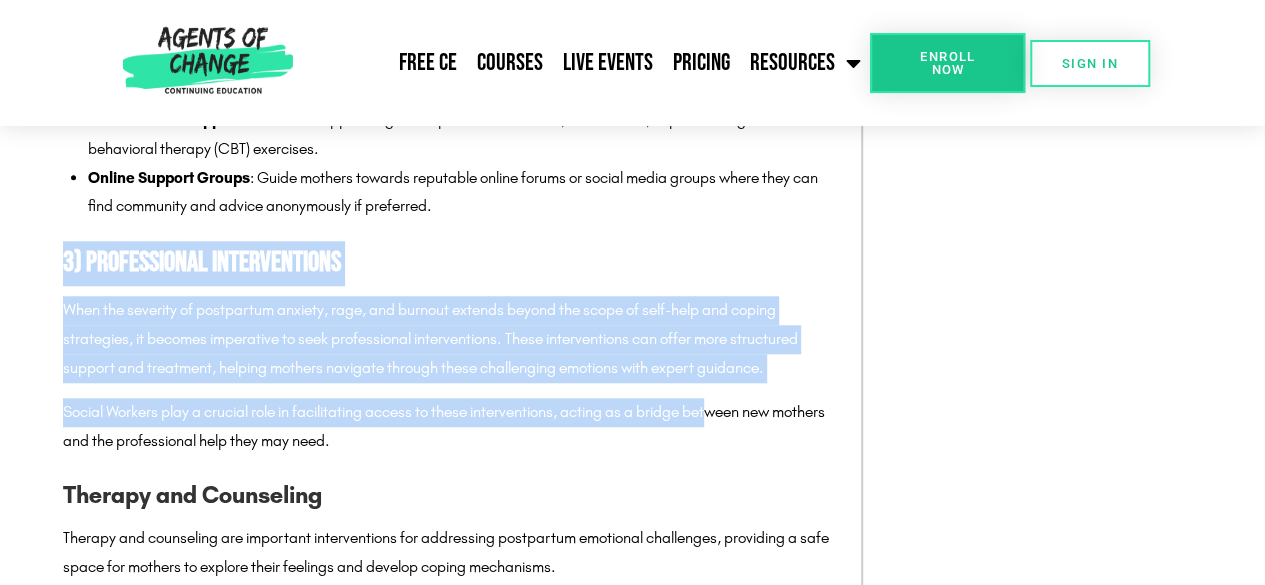 drag, startPoint x: 721, startPoint y: 483, endPoint x: 63, endPoint y: 340, distance: 673.3595 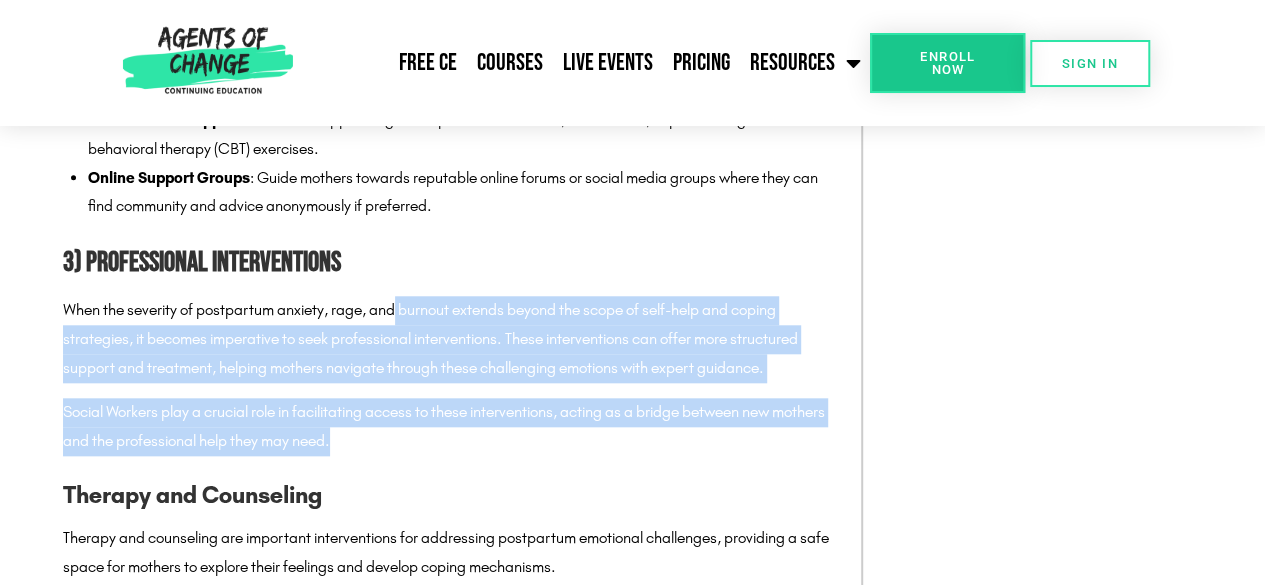 drag, startPoint x: 400, startPoint y: 348, endPoint x: 598, endPoint y: 491, distance: 244.23964 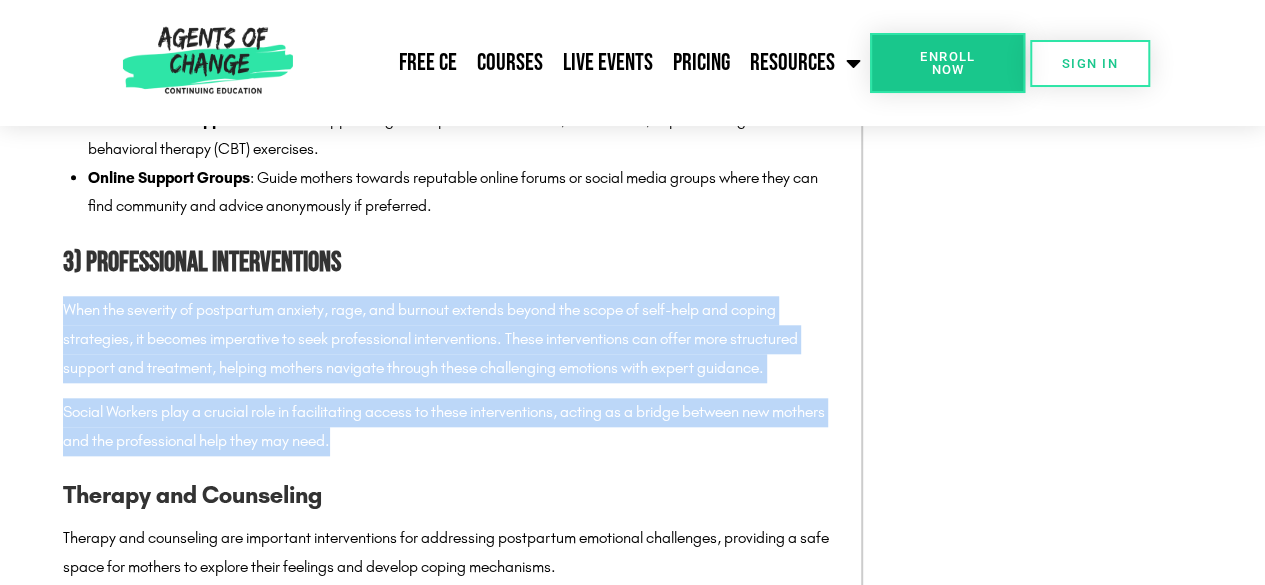 drag, startPoint x: 62, startPoint y: 364, endPoint x: 409, endPoint y: 510, distance: 376.4638 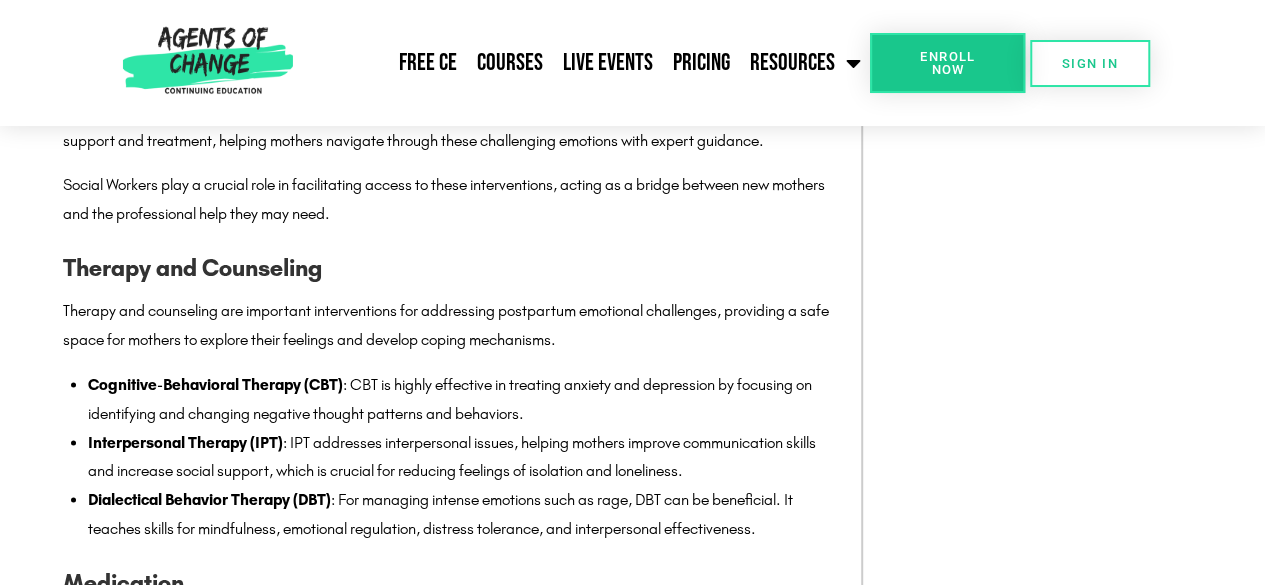 scroll, scrollTop: 4855, scrollLeft: 0, axis: vertical 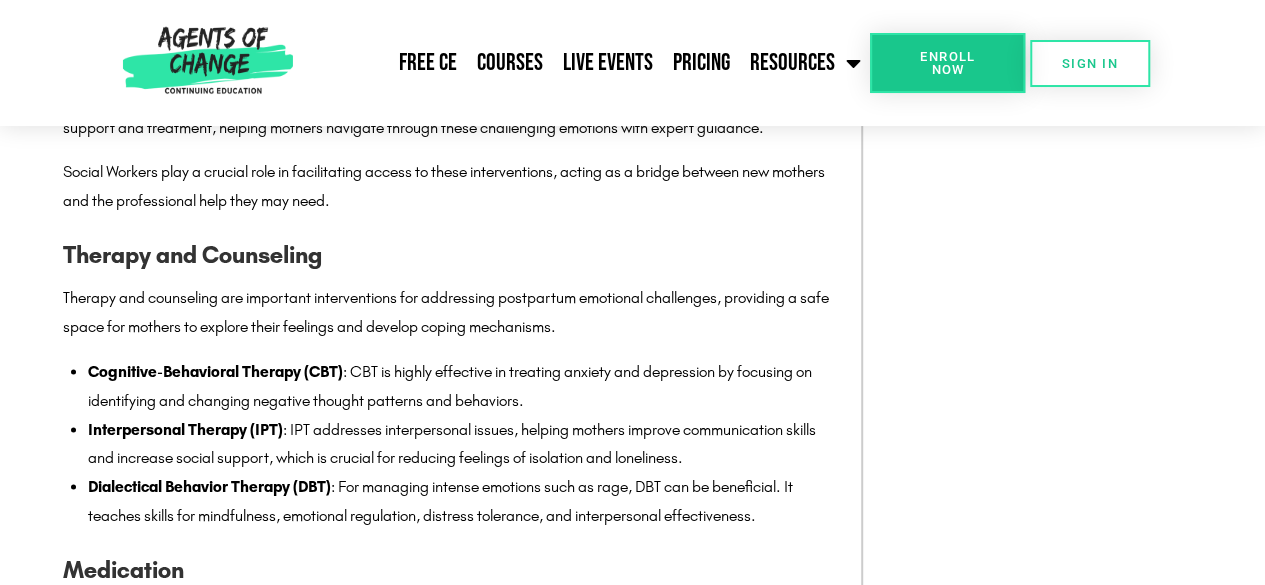 drag, startPoint x: 1164, startPoint y: 409, endPoint x: 1238, endPoint y: 315, distance: 119.632774 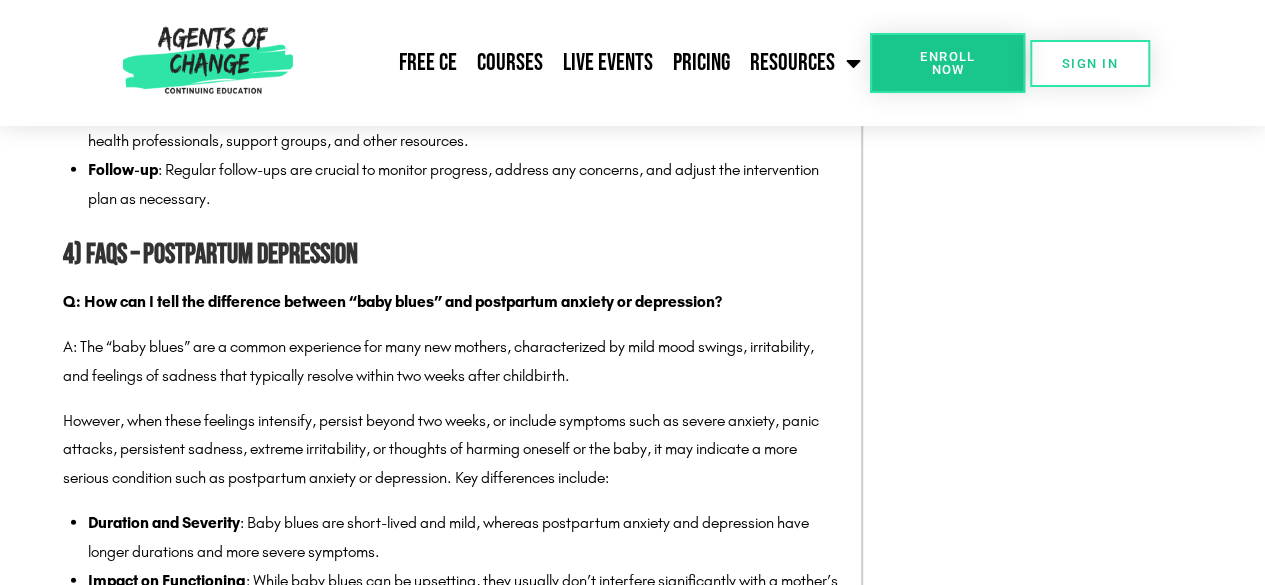 scroll, scrollTop: 6391, scrollLeft: 0, axis: vertical 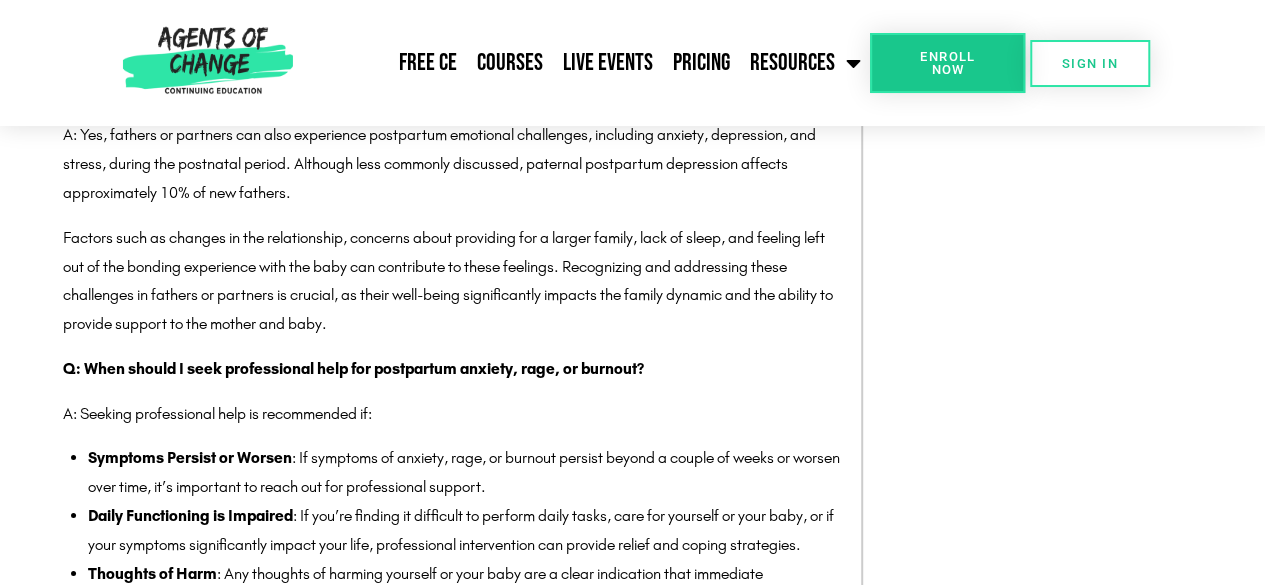 click on "Categories
Announcements
ASWB Tips and Tricks
Continuing Education
Jobs and Careers
LCSW Posts
LMSW Posts
State Licensing Requirements
Popular Posts
Telehealth in 2025 and Beyond: Key Trends Shaping Online Therapy
Read More »
Legal Updates for 2025: New Laws and Regulations Affecting Therapists
Read More »
Building a Niche in Private Practice: Specialty CEs that Set You Apart
Read More »
Becoming a Clinical Supervisor: Training and CE Requirements to Mentor New Therapists
Read More »
Read More »" at bounding box center (1032, -2407) 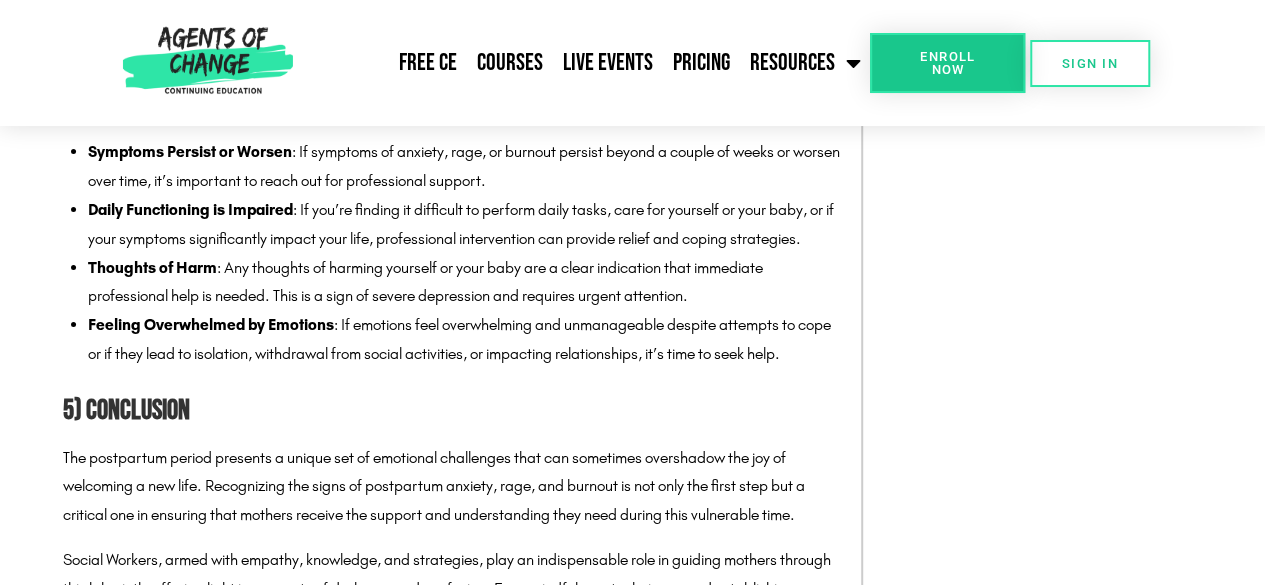 scroll, scrollTop: 7338, scrollLeft: 0, axis: vertical 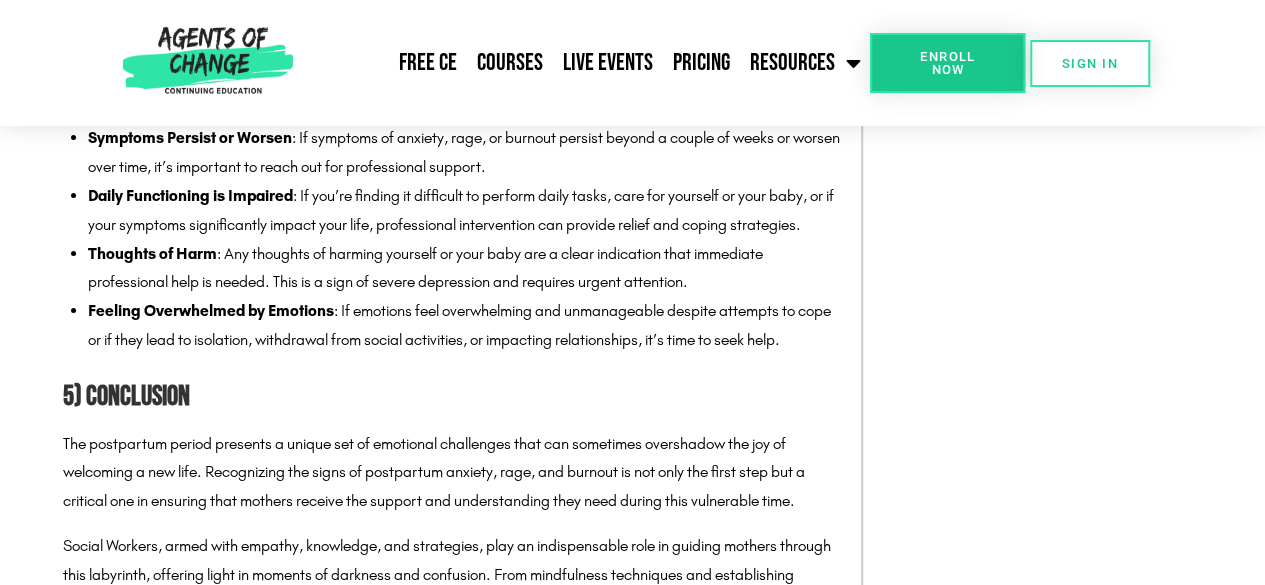 click on "5) Conclusion" at bounding box center (452, 397) 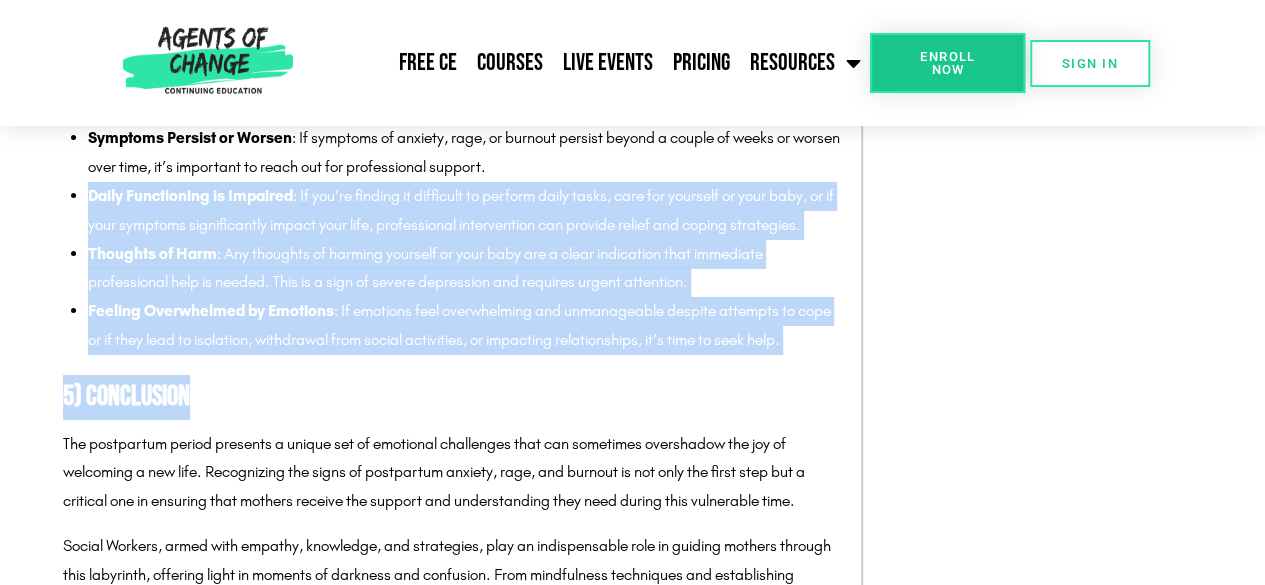 drag, startPoint x: 690, startPoint y: 231, endPoint x: 698, endPoint y: 426, distance: 195.16403 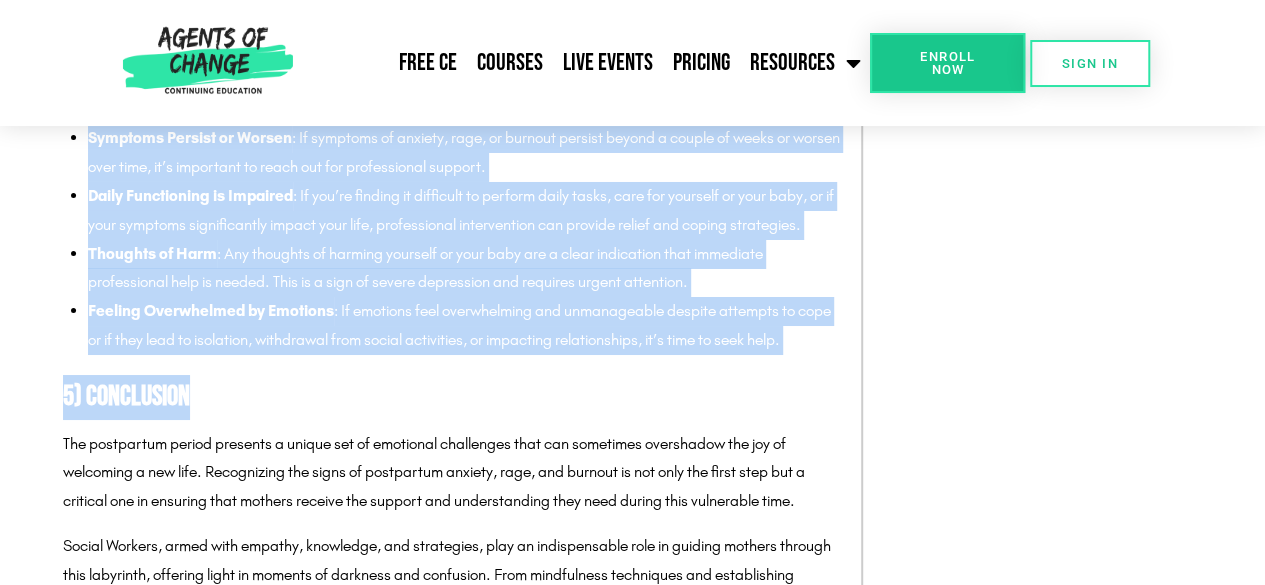 drag, startPoint x: 88, startPoint y: 195, endPoint x: 416, endPoint y: 439, distance: 408.80313 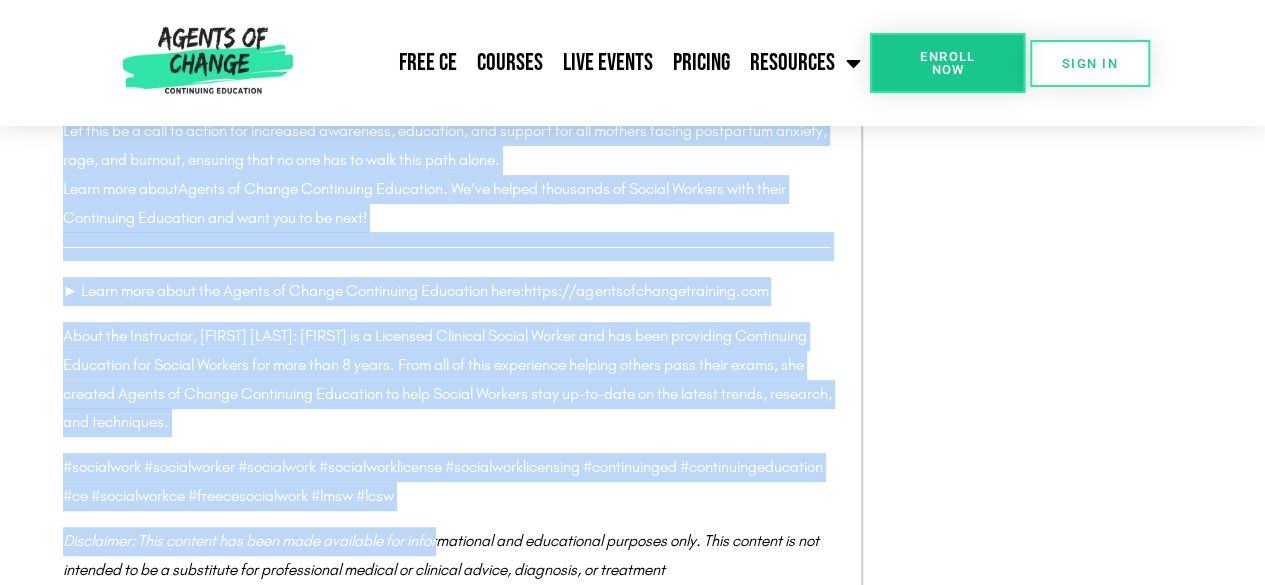 scroll, scrollTop: 8048, scrollLeft: 0, axis: vertical 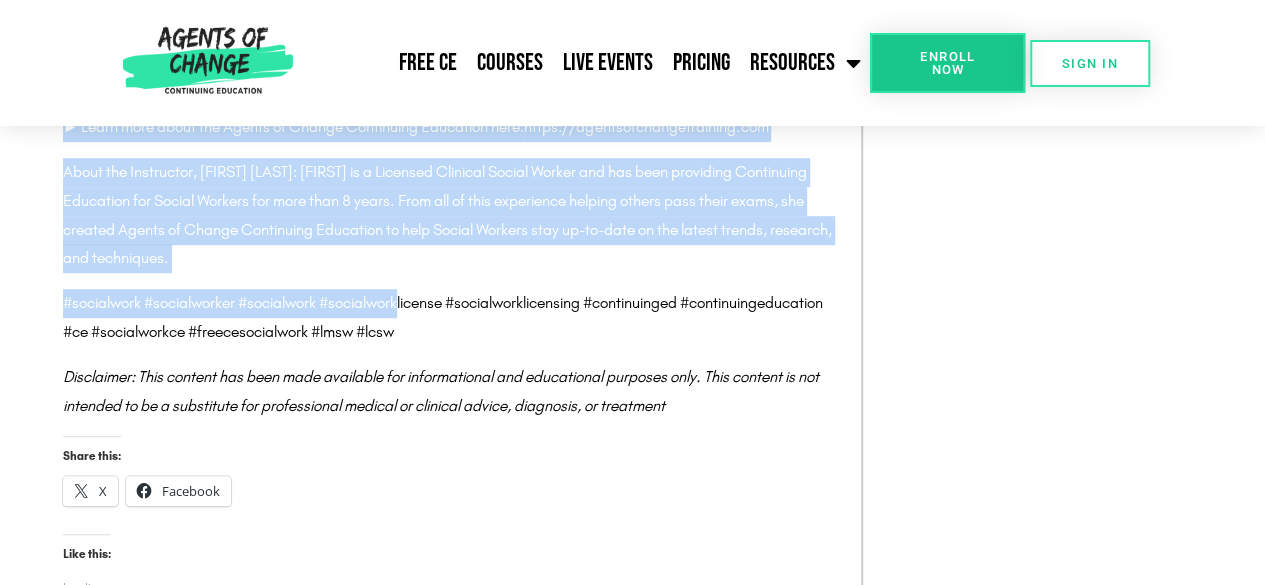 drag, startPoint x: 59, startPoint y: 491, endPoint x: 406, endPoint y: 365, distance: 369.16797 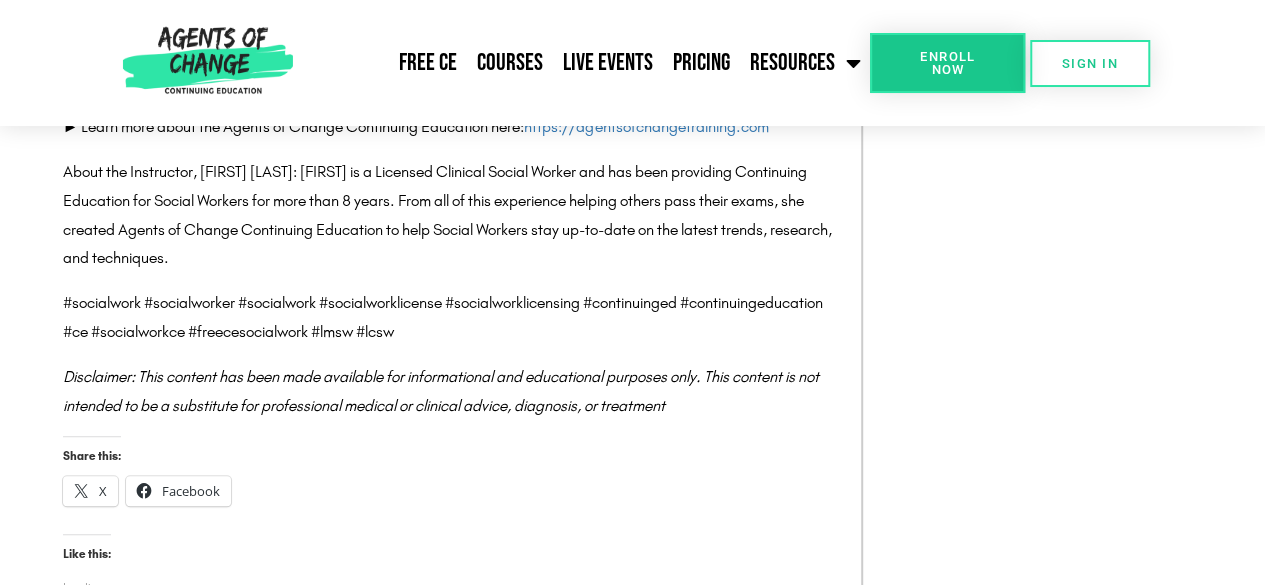 click on "The journey of motherhood is often portrayed as a time of unparalleled joy and deep emotional bonding. Yet, behind the curtain of societal expectations and picture-perfect social media posts, many new mothers find themselves grappling with a tumultuous mix of emotions that can include intense anxiety, inexplicable rage, and overwhelming burnout.
This emotional rollercoaster, while largely hidden from public view, is a stark reality for countless women navigating the postpartum period. It’s a phase that demands not only understanding and compassion but also effective strategies and interventions to ensure the well-being of both mothers and their newborns.
Did you know?   Agents of Change Continuing Education  offers Unlimited Access to 150+ CE courses for one low annual fee to meet your state’s requirements for Continuing Education credits.
We’ve helped thousands of Social Workers with Continuing Education,  learn more here" at bounding box center [452, -3201] 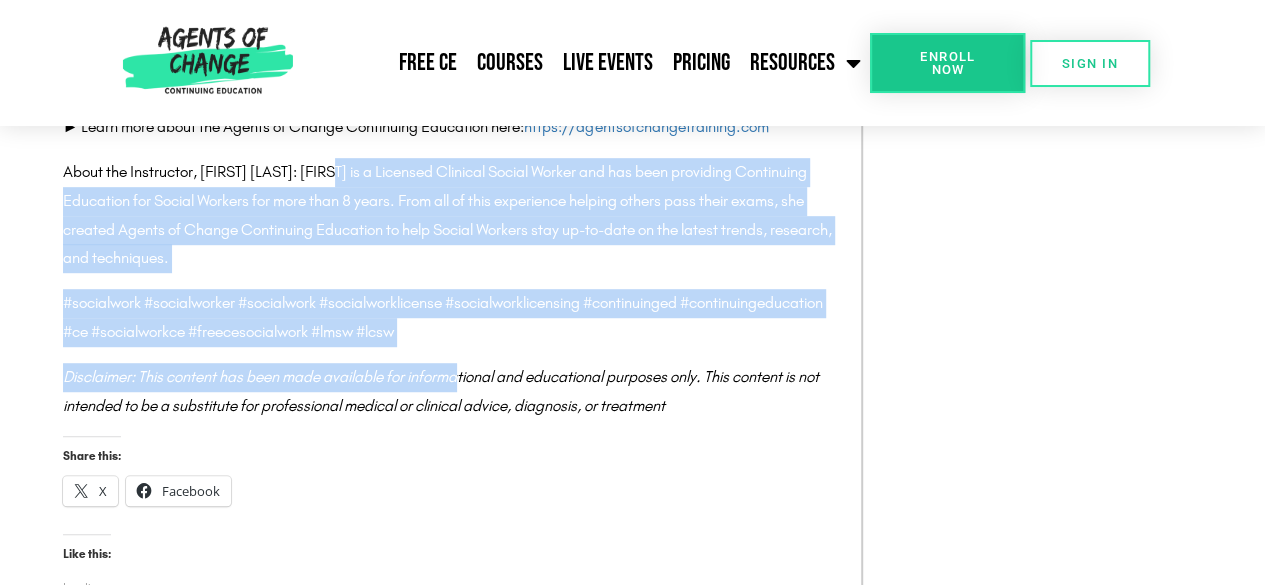 drag, startPoint x: 468, startPoint y: 421, endPoint x: 360, endPoint y: 203, distance: 243.28584 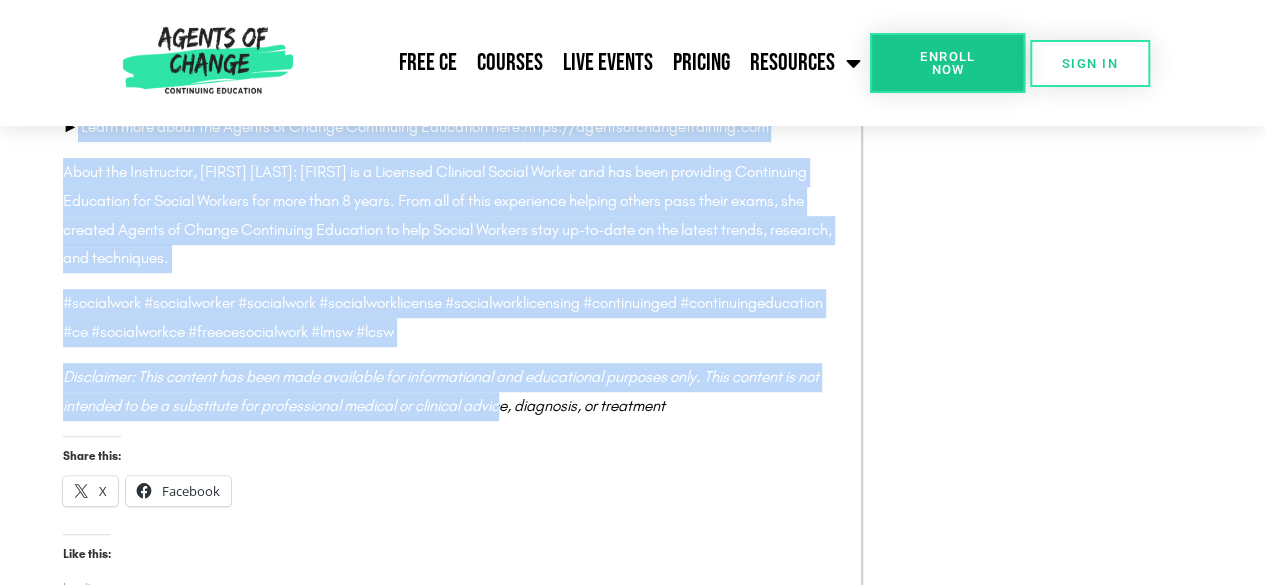 drag, startPoint x: 77, startPoint y: 179, endPoint x: 512, endPoint y: 475, distance: 526.1568 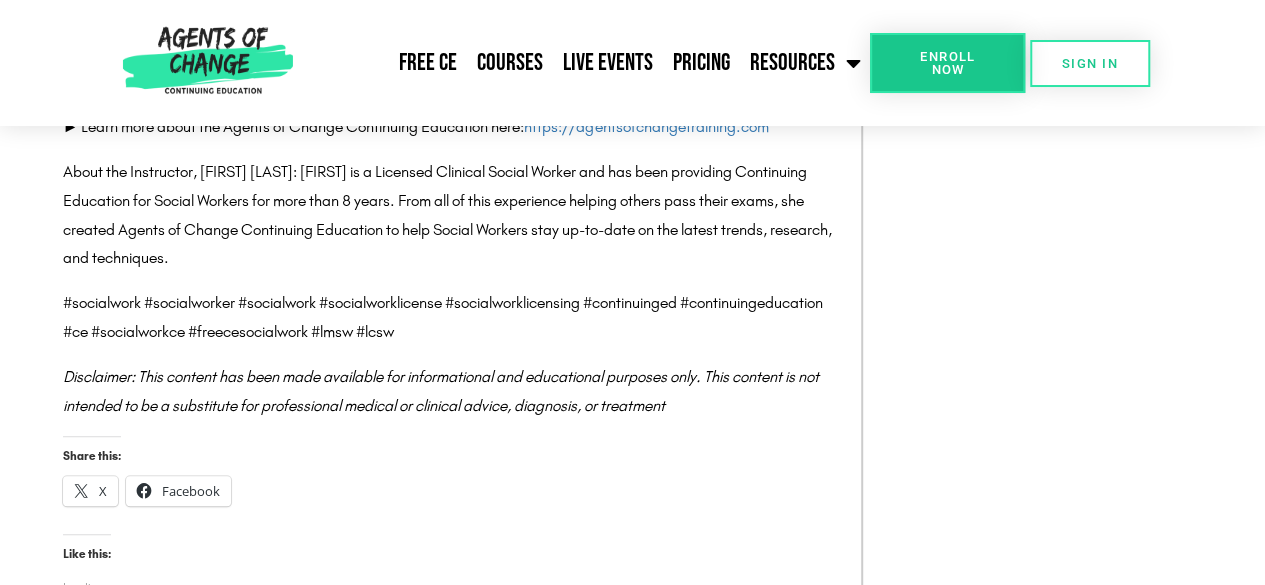 drag, startPoint x: 774, startPoint y: 318, endPoint x: 793, endPoint y: 319, distance: 19.026299 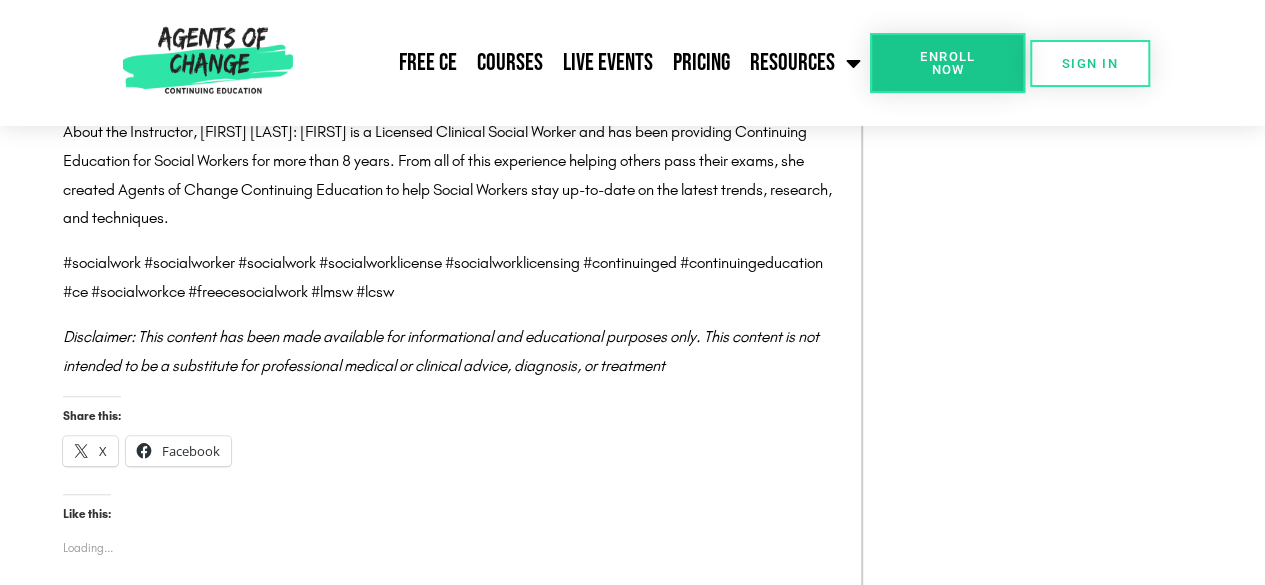 scroll, scrollTop: 8128, scrollLeft: 0, axis: vertical 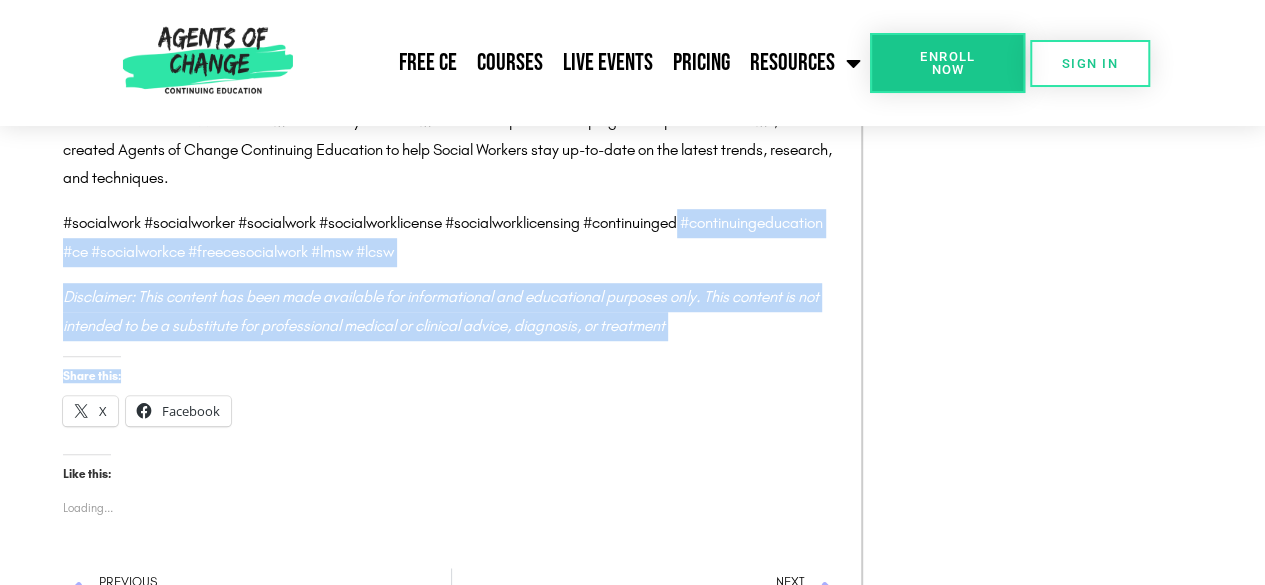 drag, startPoint x: 705, startPoint y: 267, endPoint x: 742, endPoint y: 434, distance: 171.0497 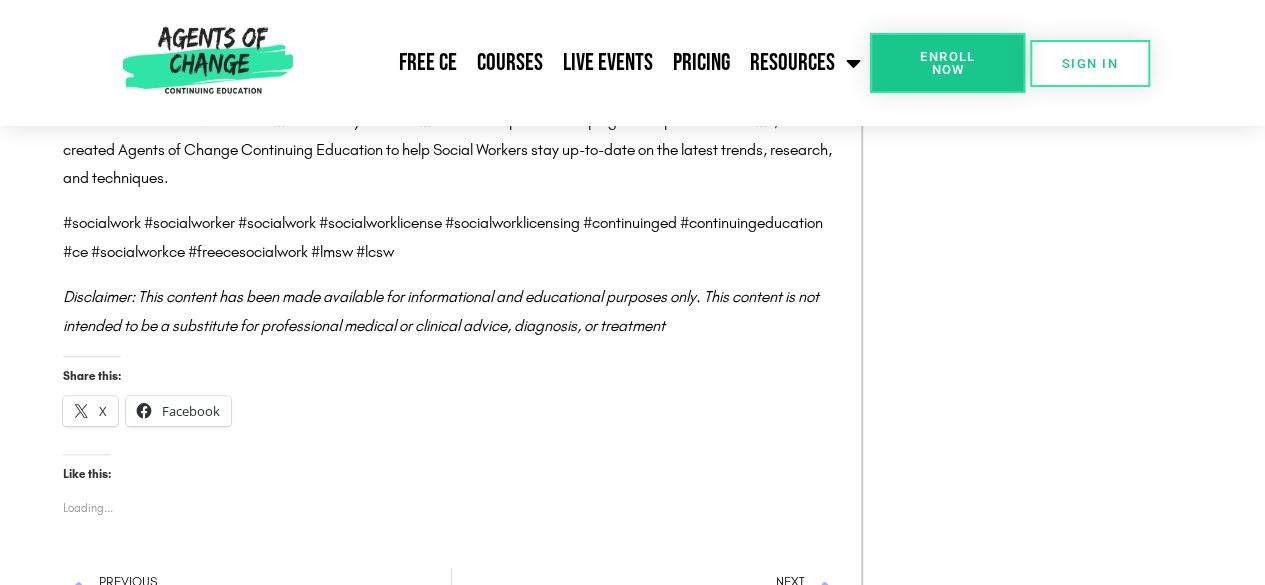 click on "Share this:
Click to share on X (Opens in new window)
X
Click to share on Facebook (Opens in new window)
Facebook" at bounding box center (452, 396) 